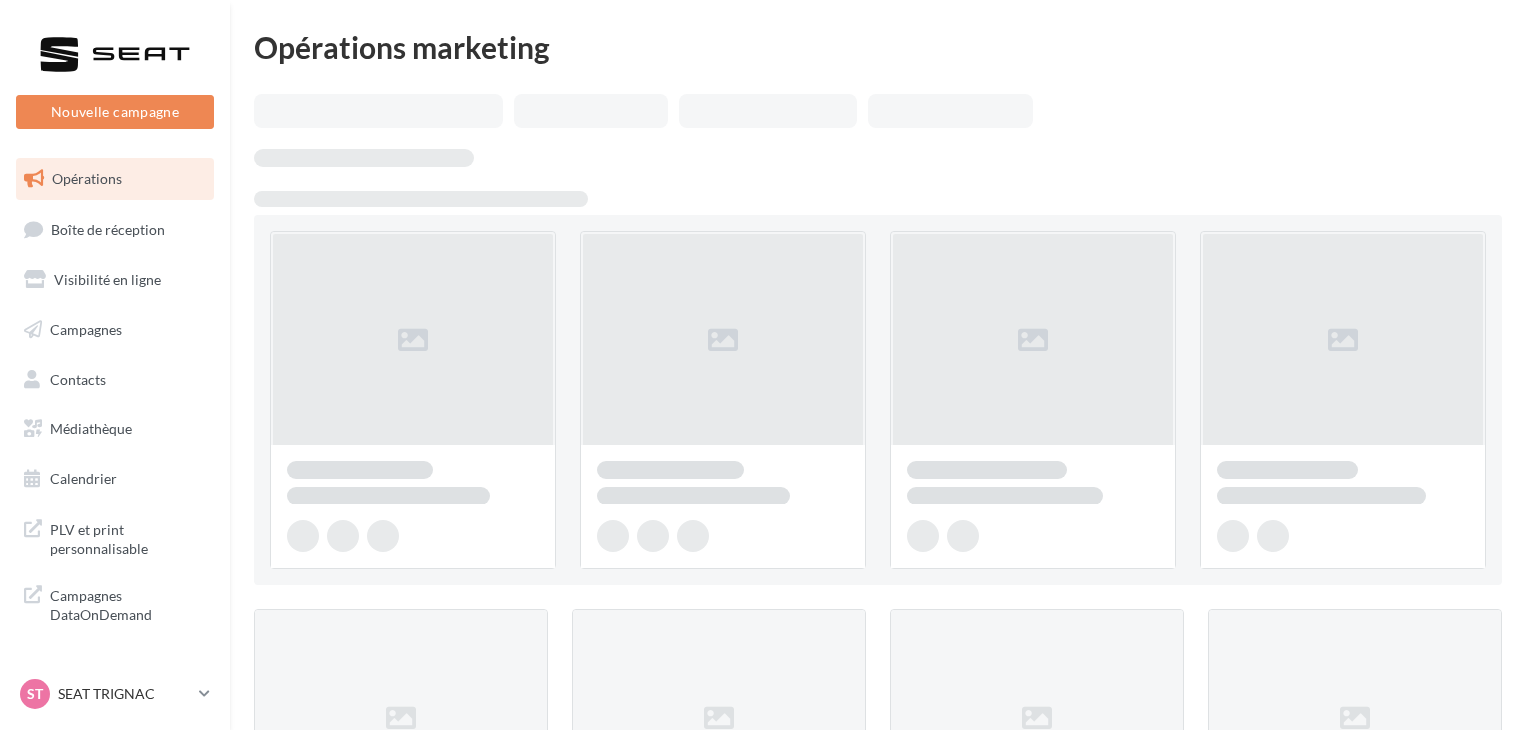 scroll, scrollTop: 0, scrollLeft: 0, axis: both 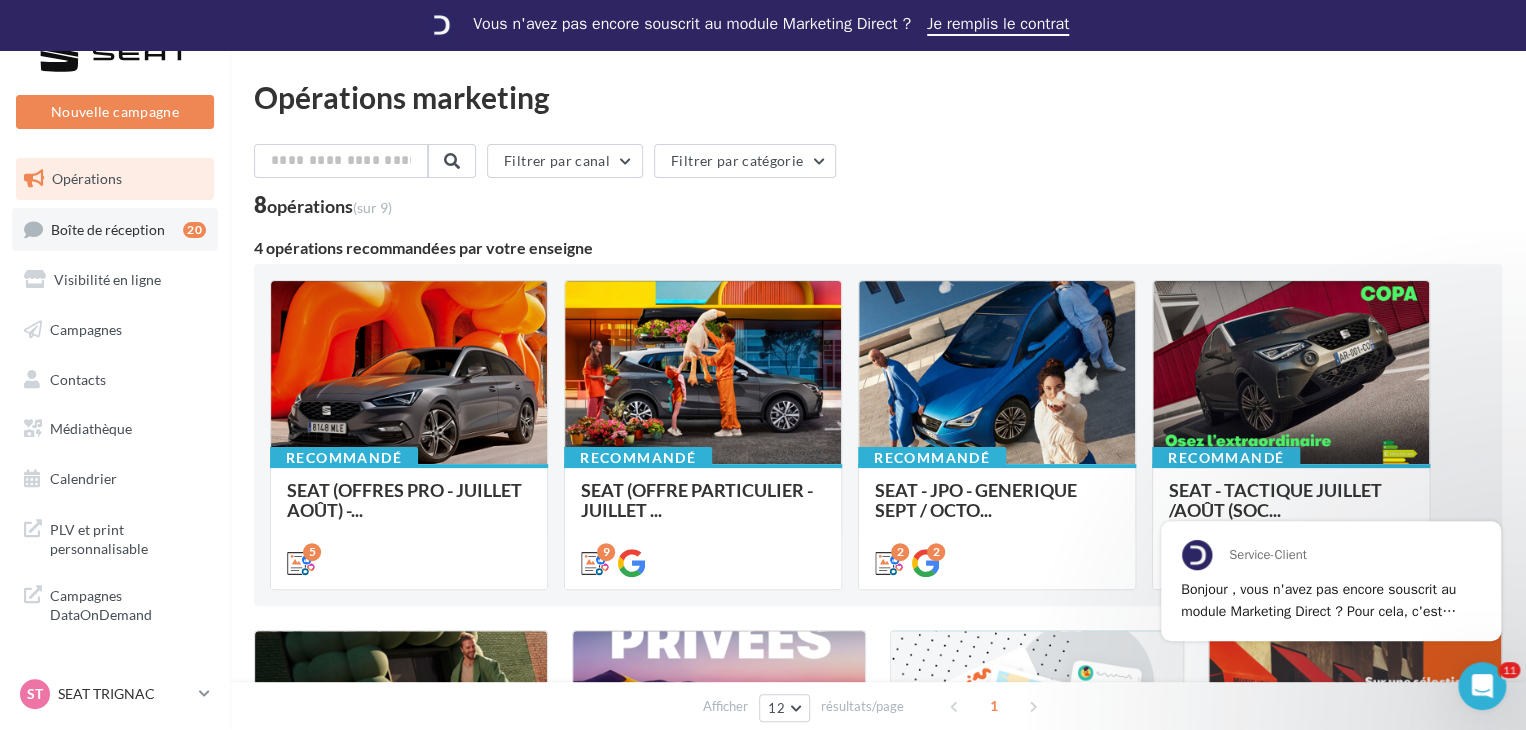 click on "Boîte de réception" at bounding box center (108, 228) 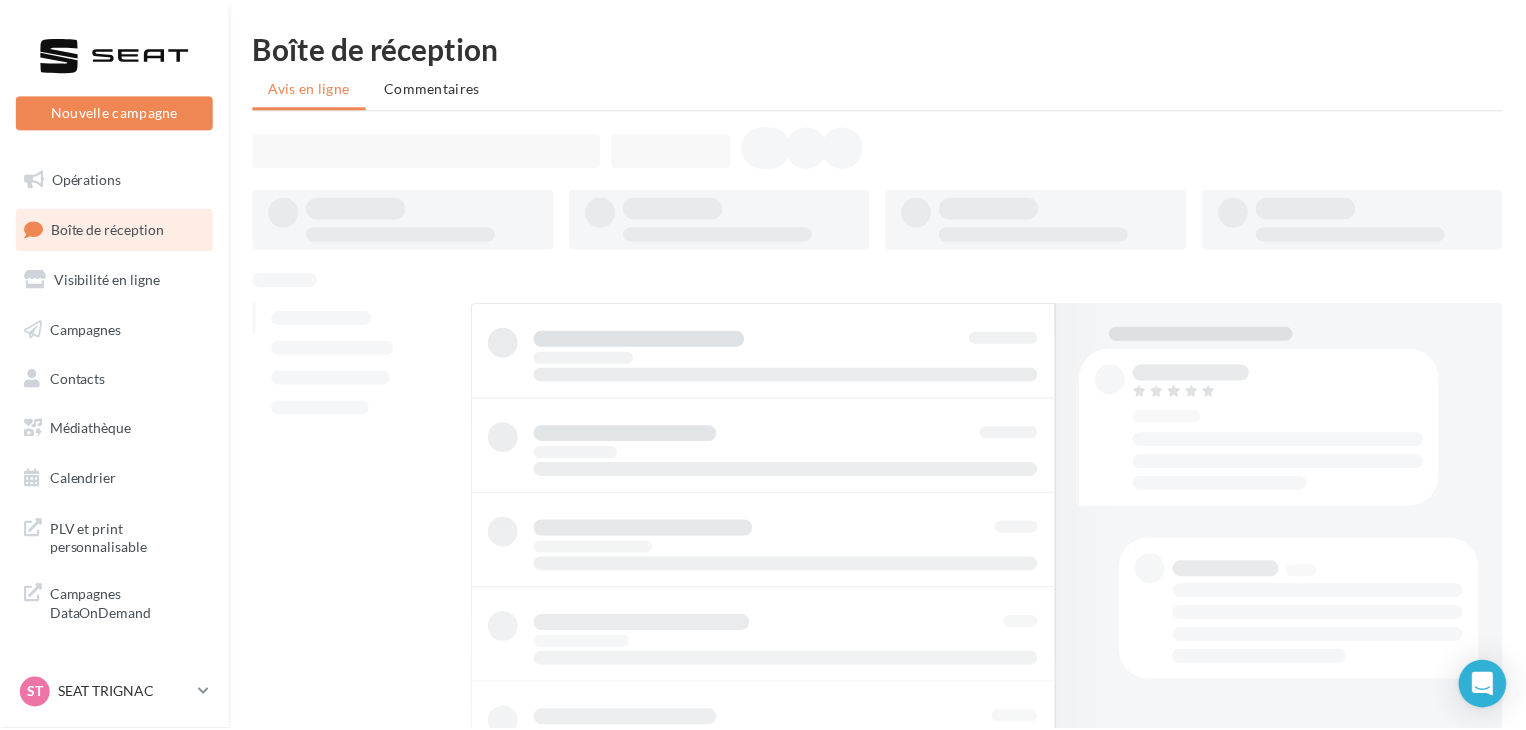 scroll, scrollTop: 0, scrollLeft: 0, axis: both 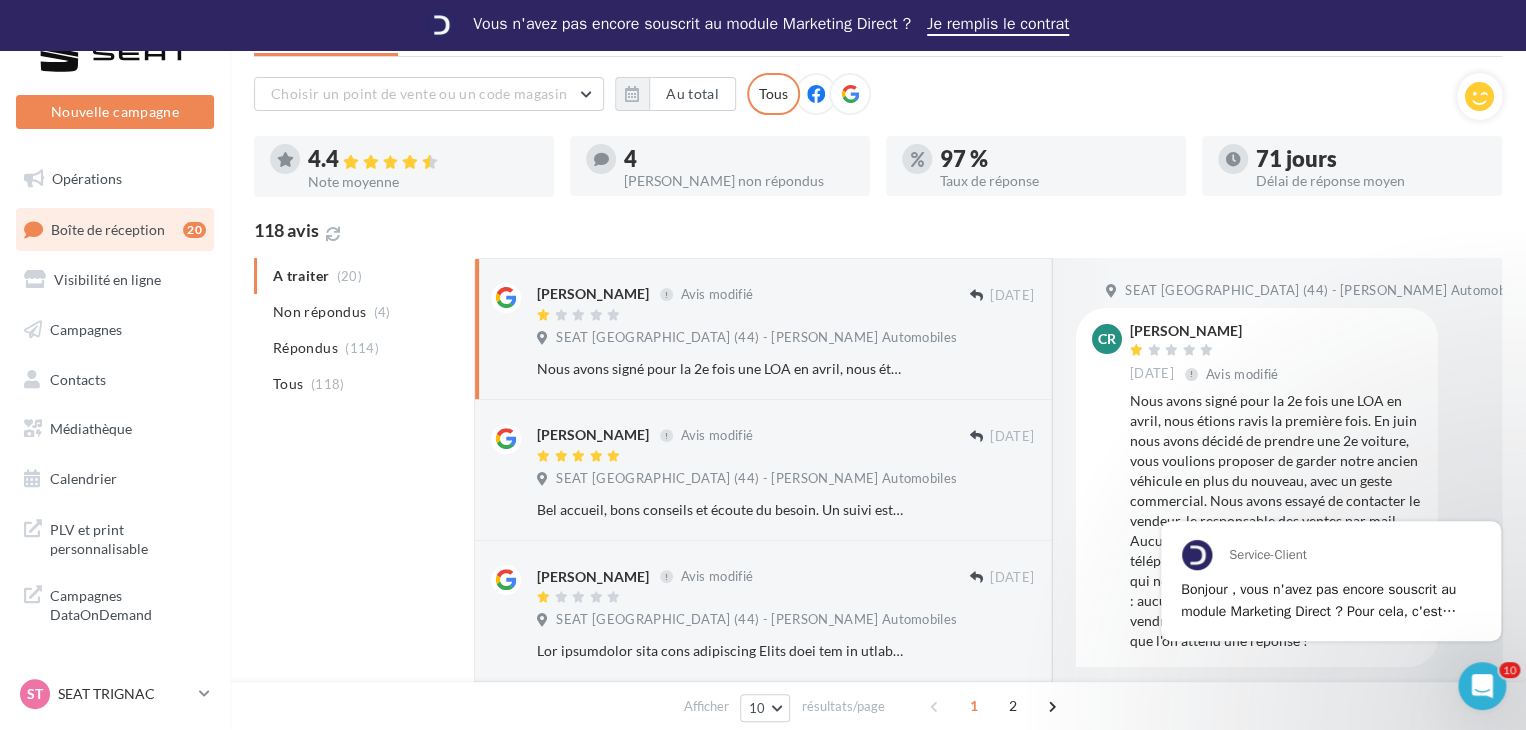 click on "[PERSON_NAME] non répondus" at bounding box center (739, 181) 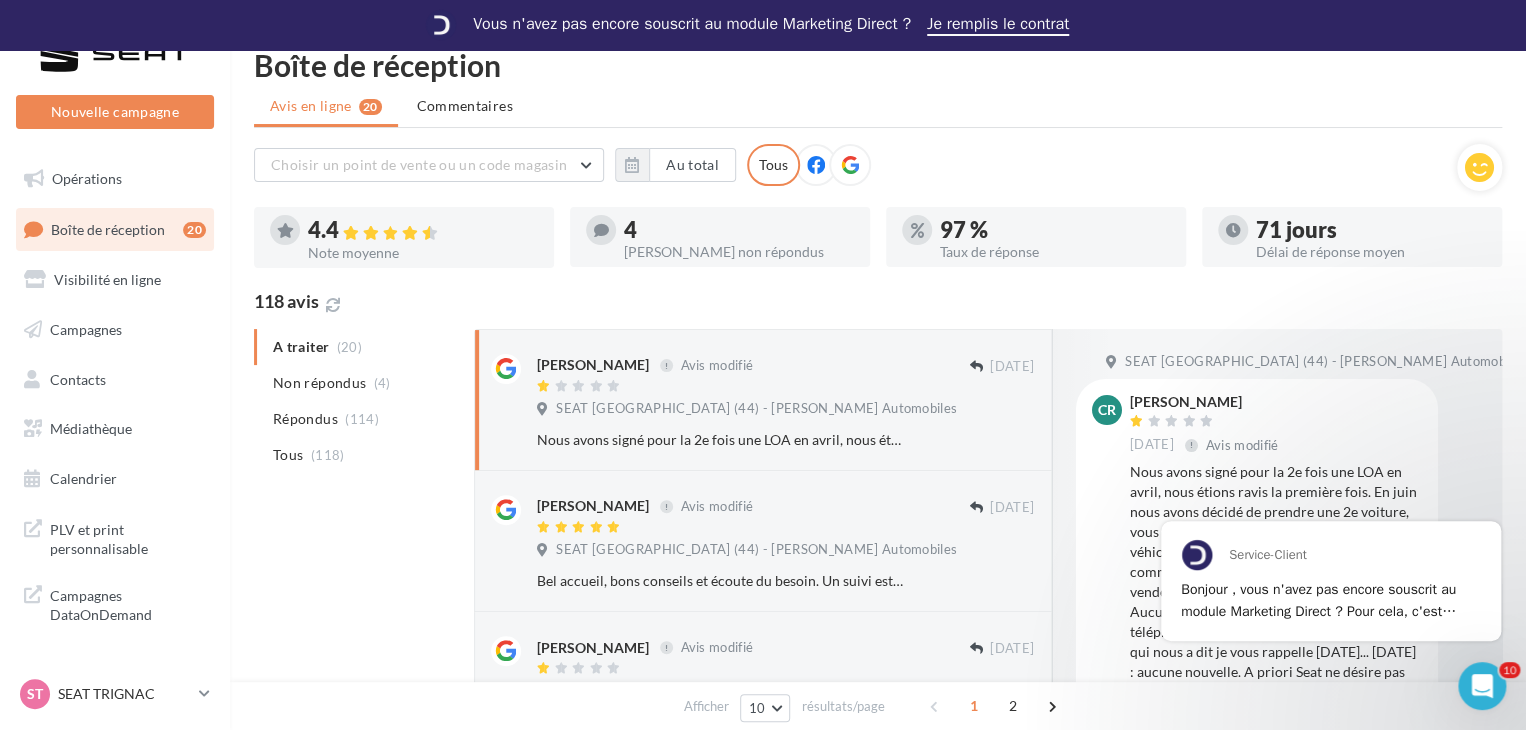 click on "Tous" at bounding box center [773, 165] 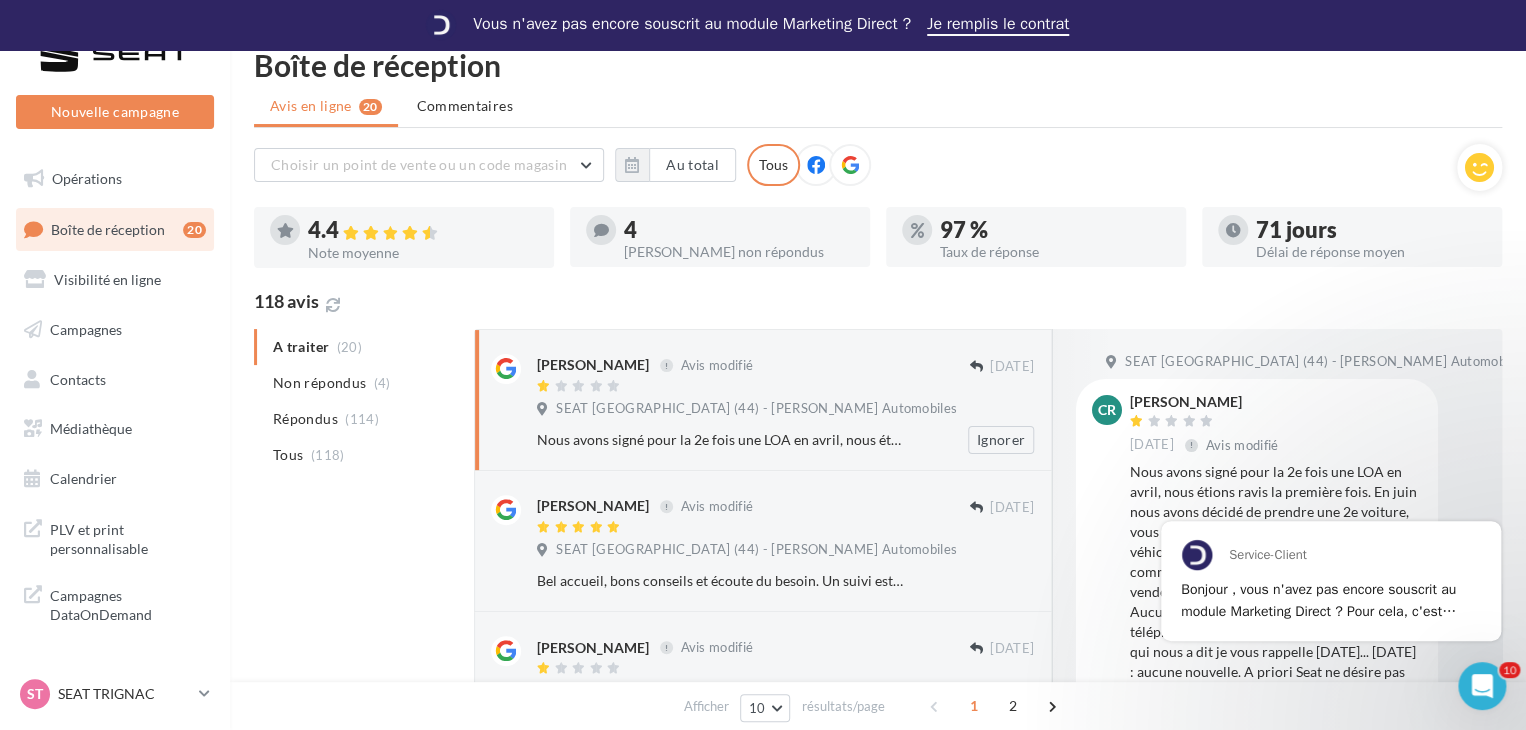 click on "Nous avons signé pour la 2e fois une LOA en avril, nous étions ravis la première fois. En juin nous avons décidé de prendre une 2e voiture, vous voulions proposer de garder notre ancien véhicule en plus du nouveau, avec un geste commercial. Nous avons essayé de contacter le vendeur, le responsable des ventes par mail... Aucune nouvelle. Après plusieurs appels téléphoniques, on finit par avoir une personne, qui nous a dit je vous rappelle mercredi... Ce dimanche : aucune nouvelle. A priori Seat ne désire pas vendre des voitures ! Cela fait plus d'un mois que l'on attend une réponse !
Ignorer" at bounding box center (793, 440) 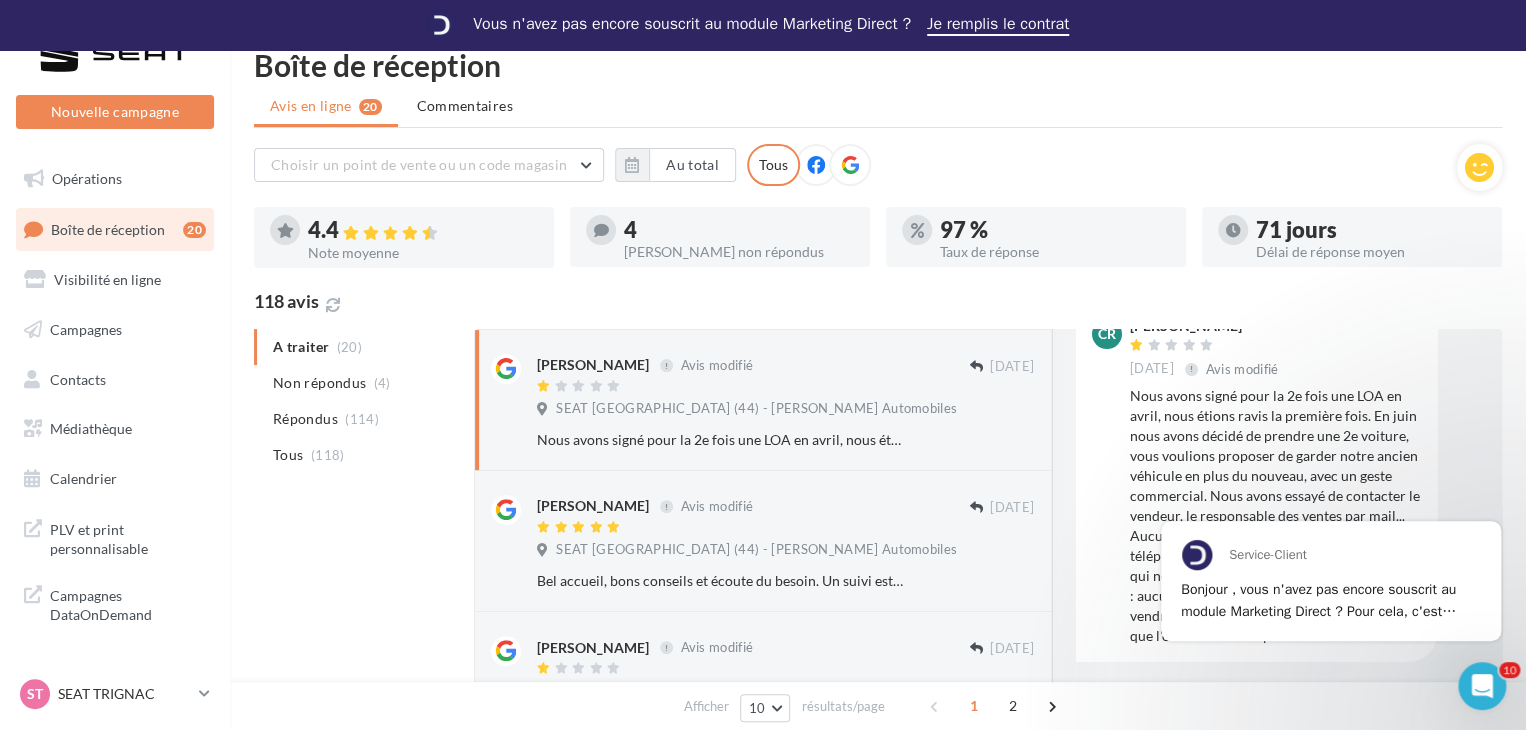 scroll, scrollTop: 91, scrollLeft: 0, axis: vertical 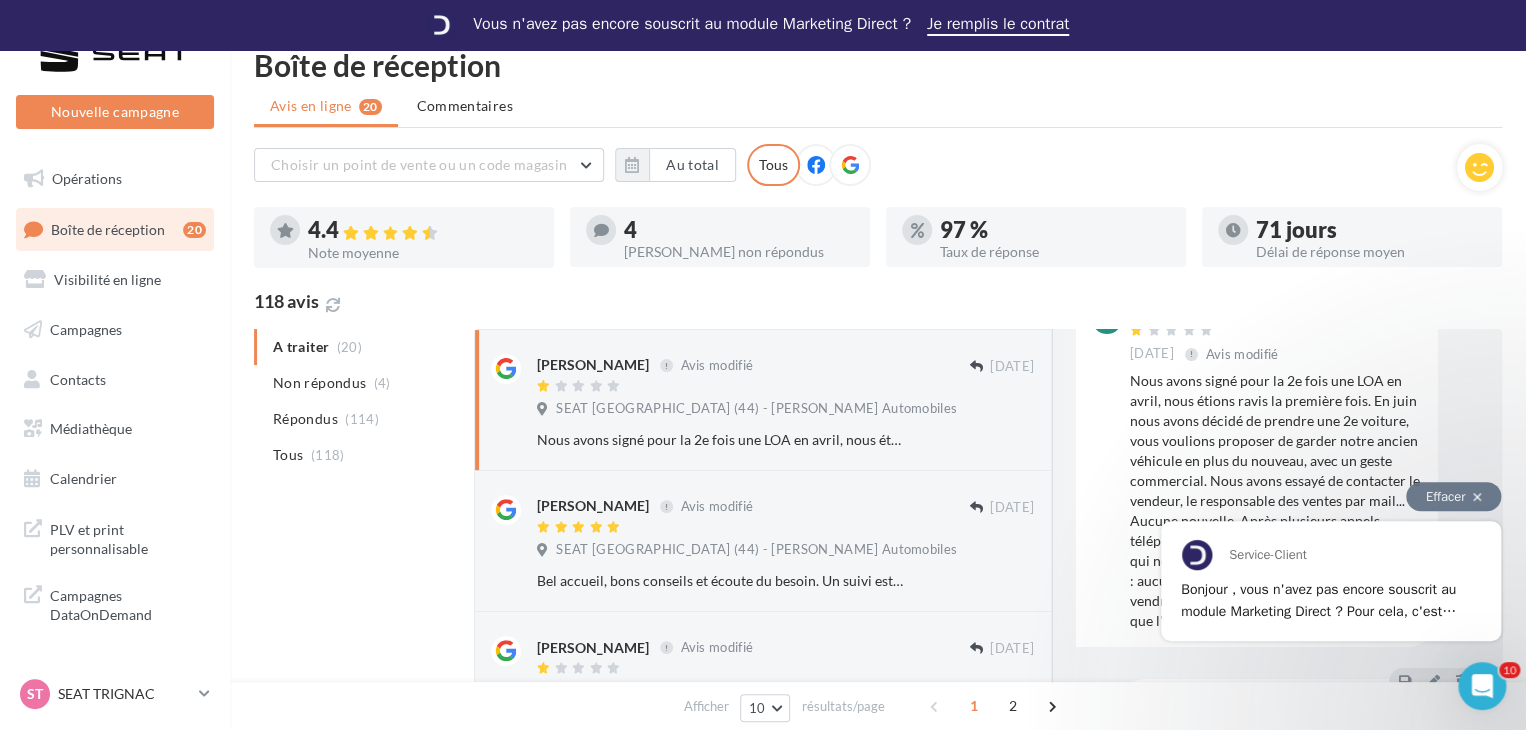 click on "Effacer" at bounding box center [1453, 496] 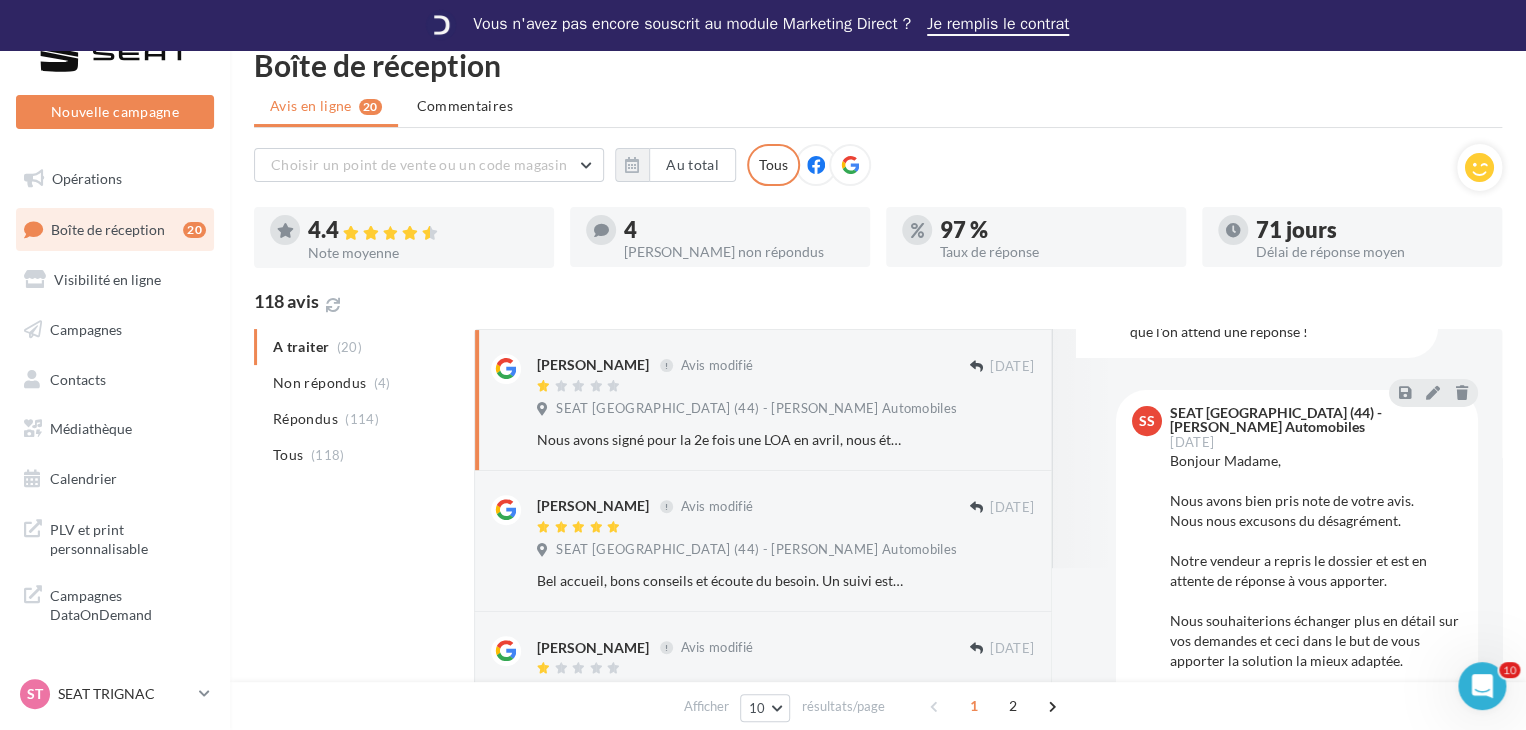scroll, scrollTop: 384, scrollLeft: 0, axis: vertical 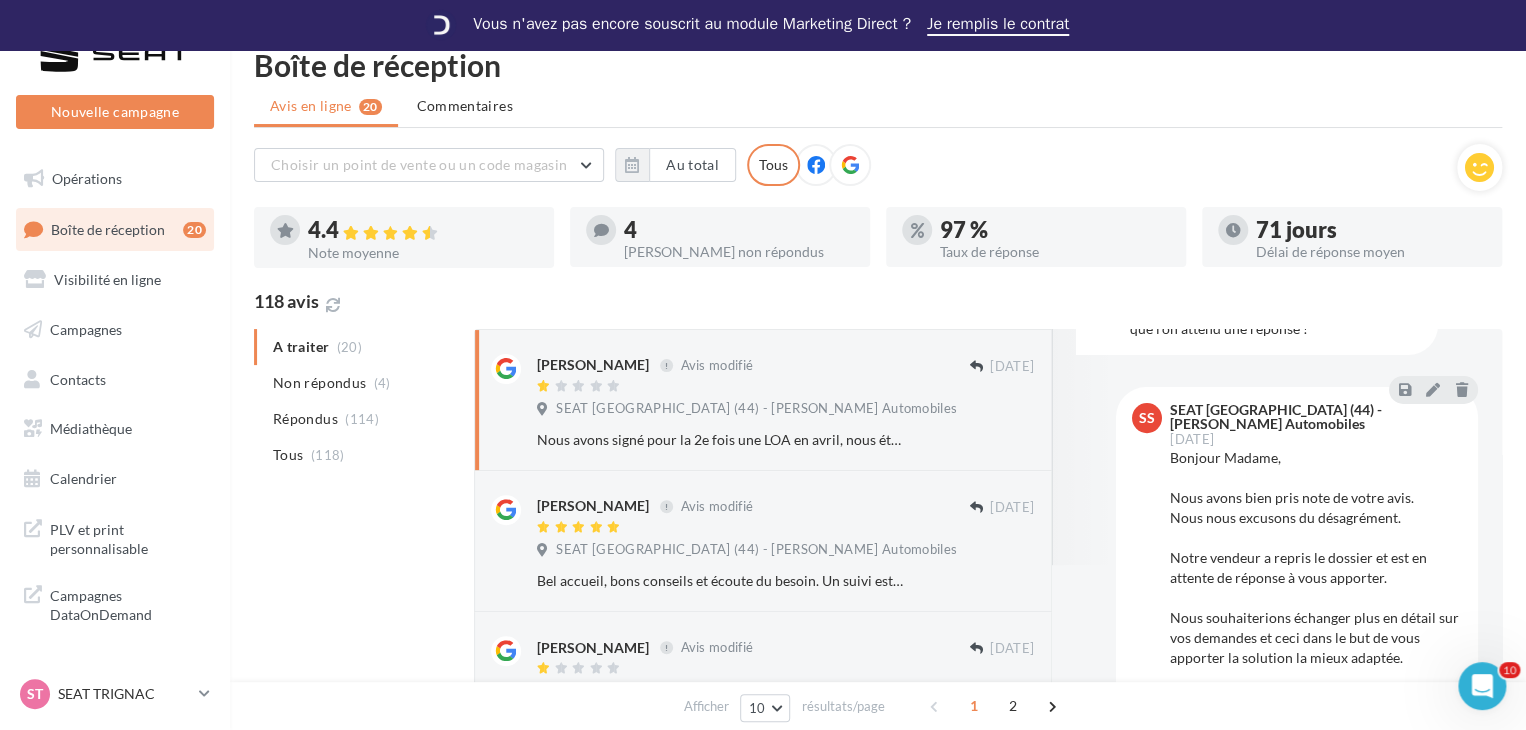 click on "Boîte de réception
20" at bounding box center [115, 229] 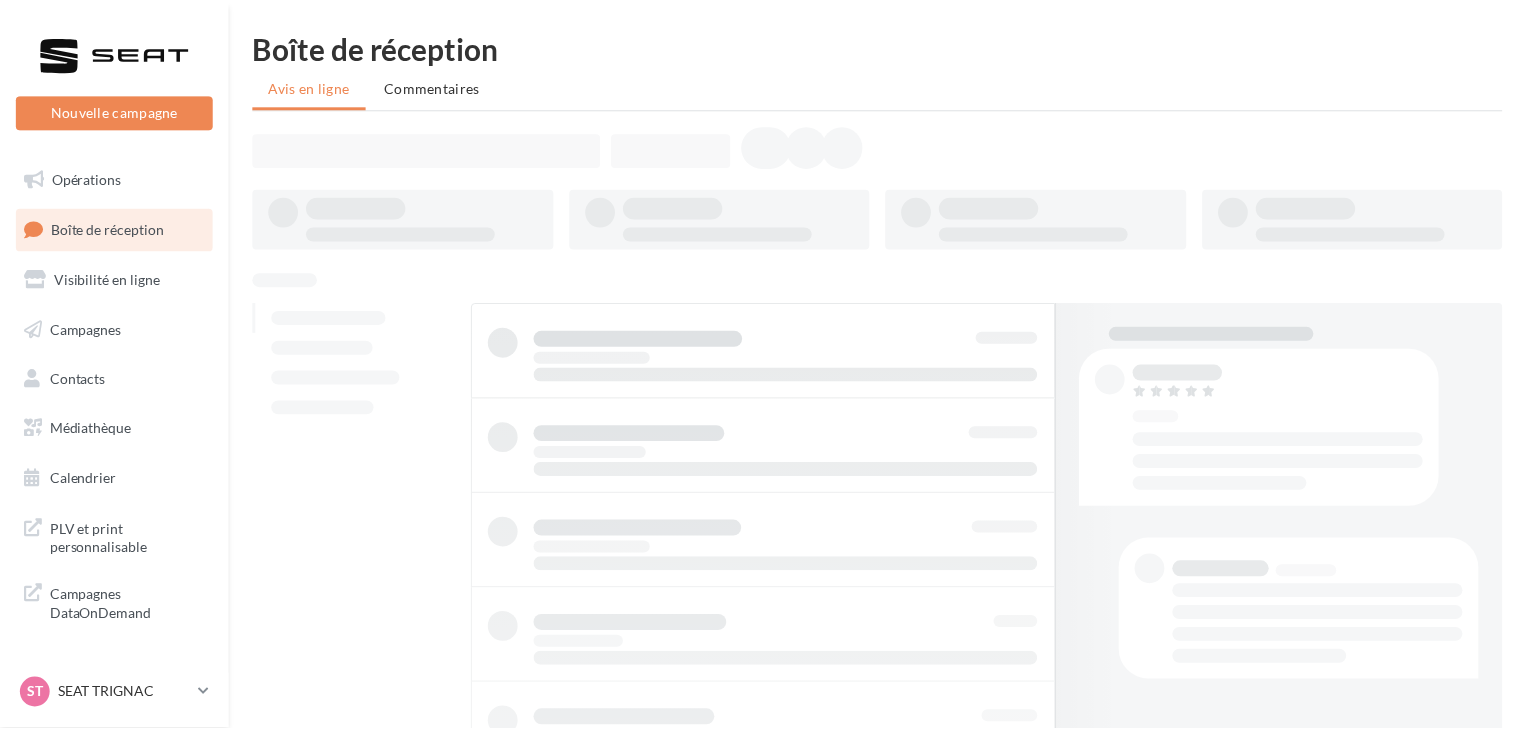 scroll, scrollTop: 0, scrollLeft: 0, axis: both 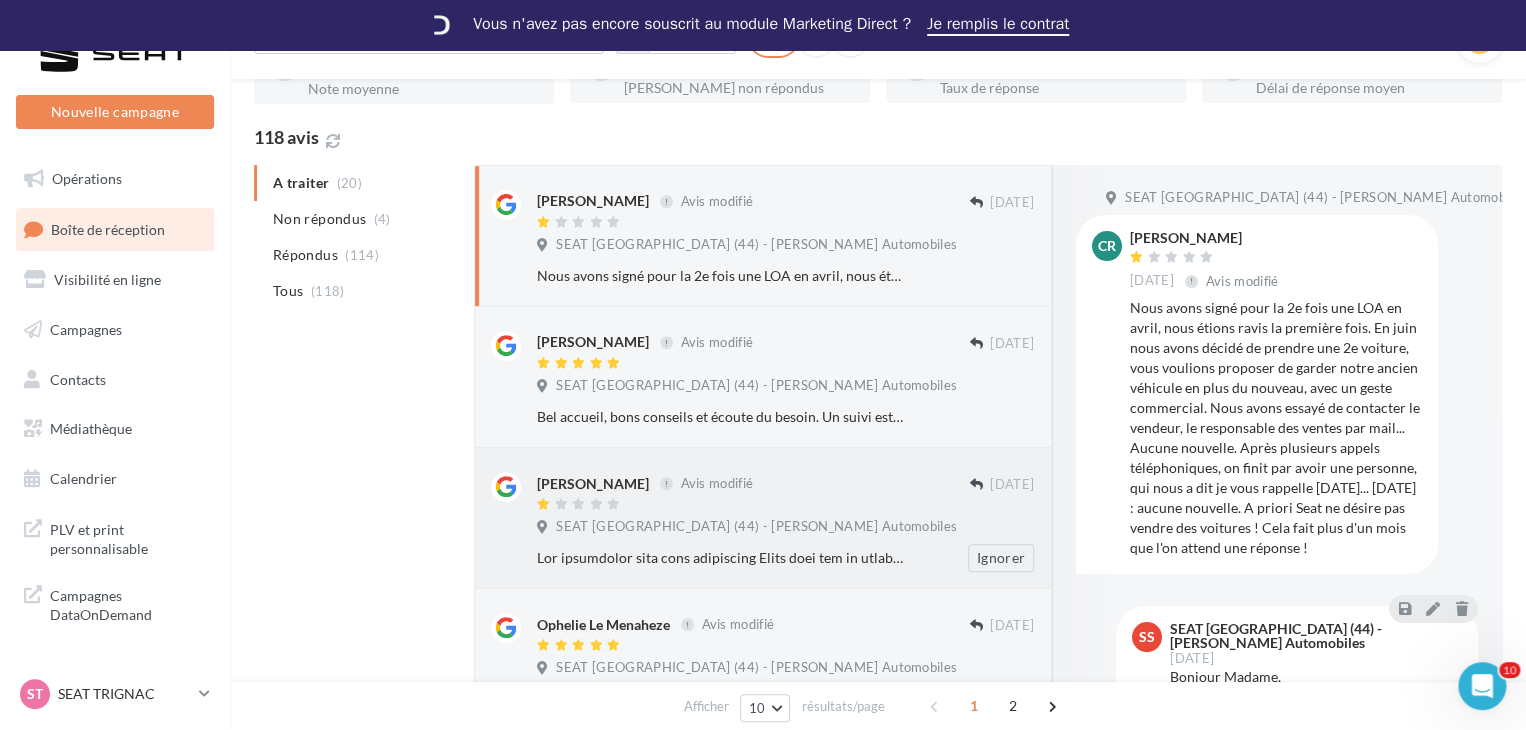 click at bounding box center [753, 506] 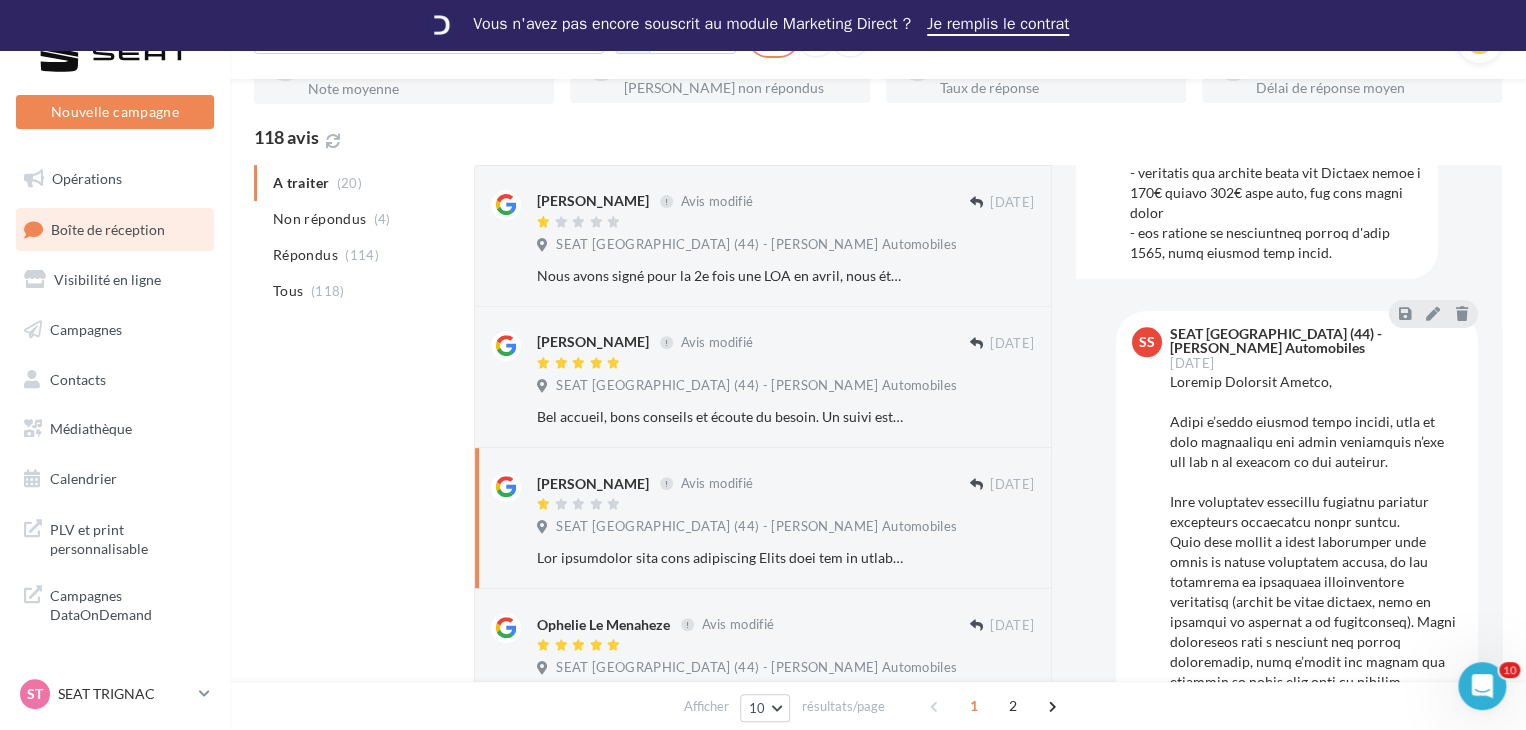 scroll, scrollTop: 0, scrollLeft: 0, axis: both 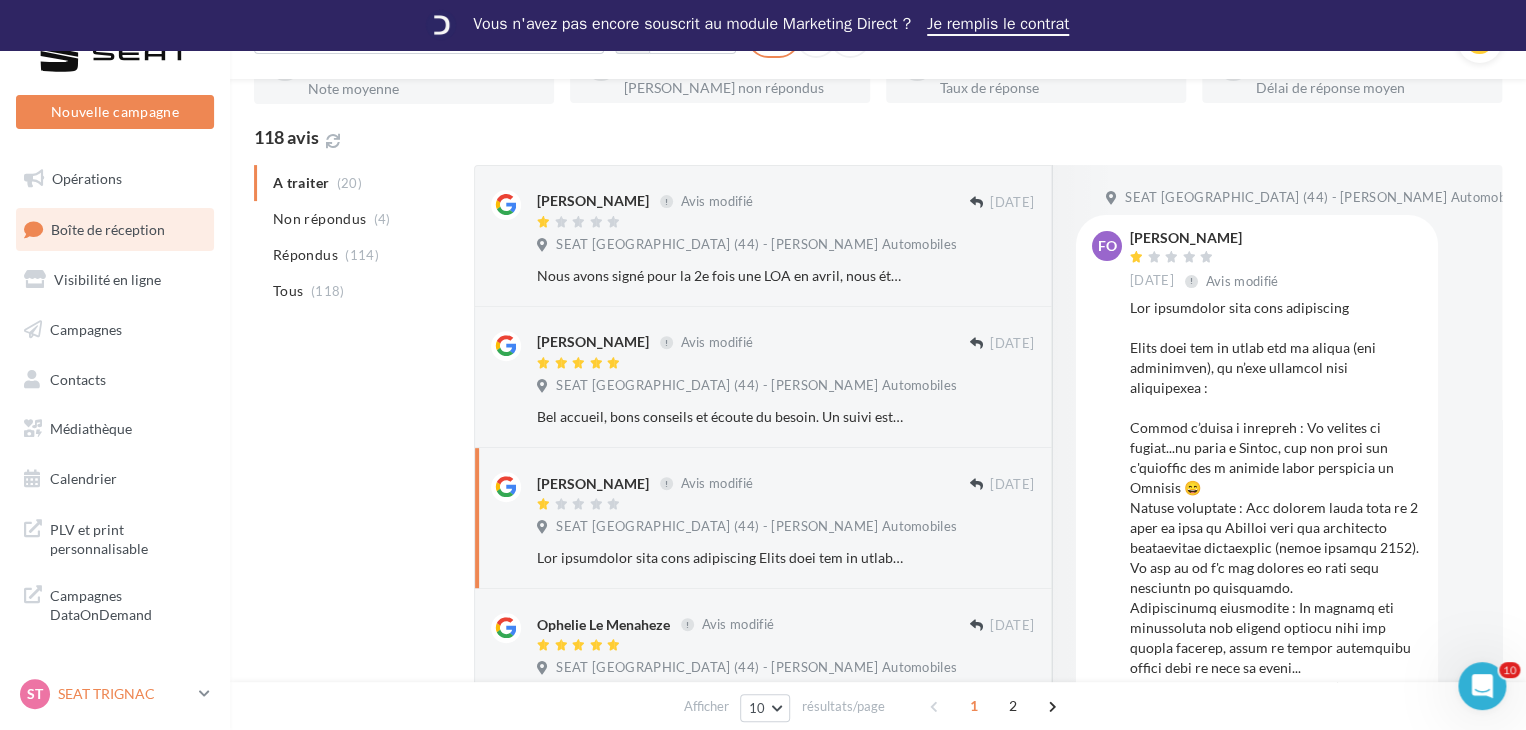click on "SEAT TRIGNAC" at bounding box center [124, 694] 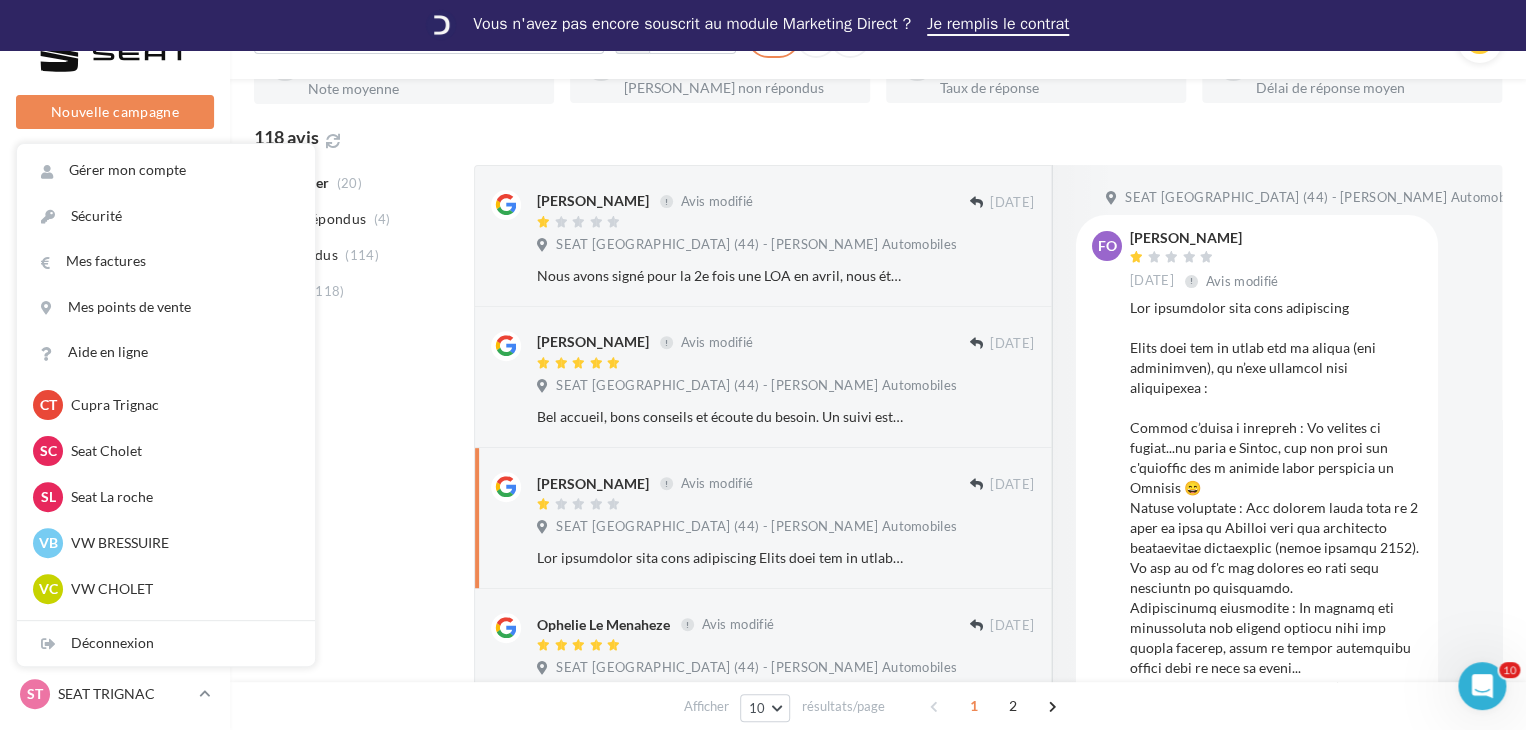 scroll, scrollTop: 460, scrollLeft: 0, axis: vertical 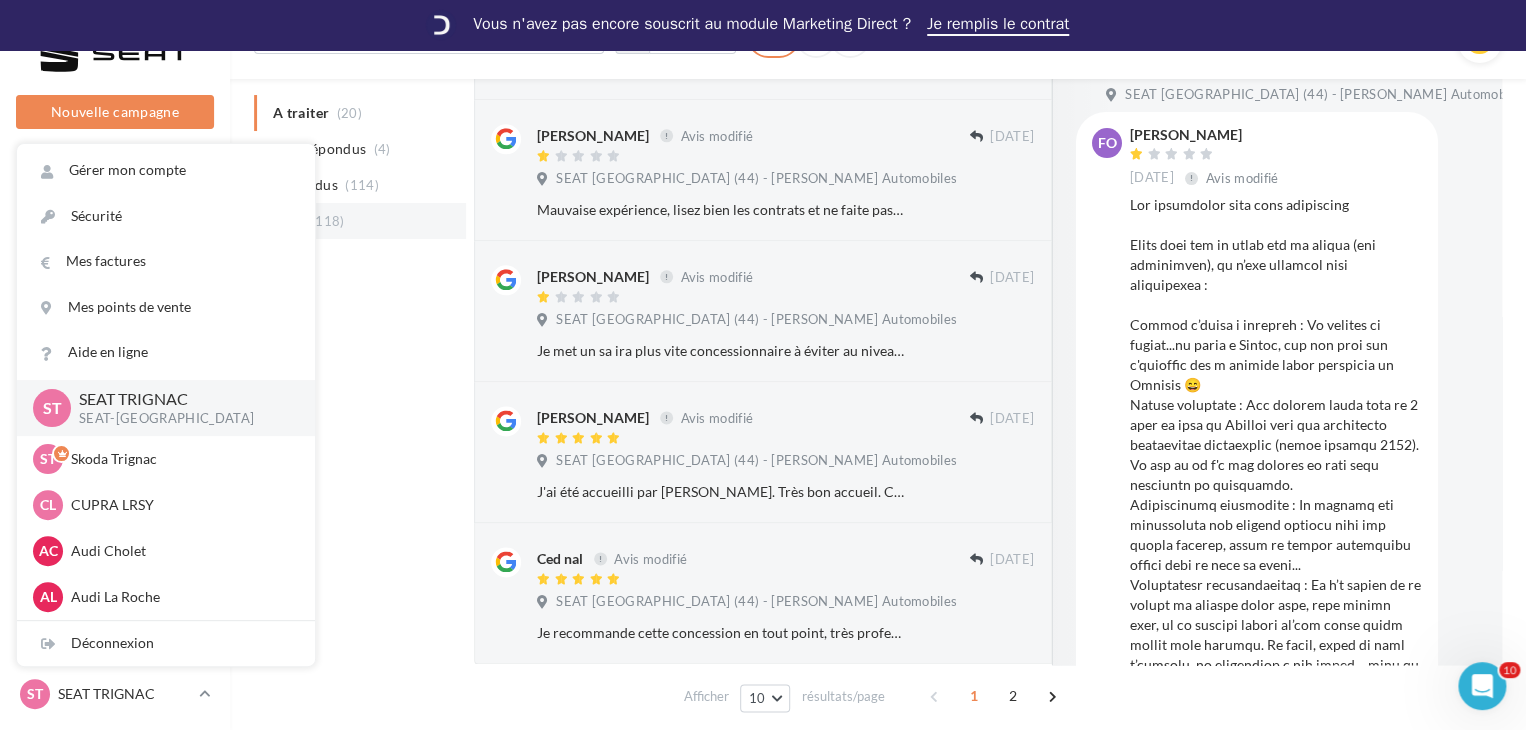 click on "Tous
(118)" at bounding box center [360, 221] 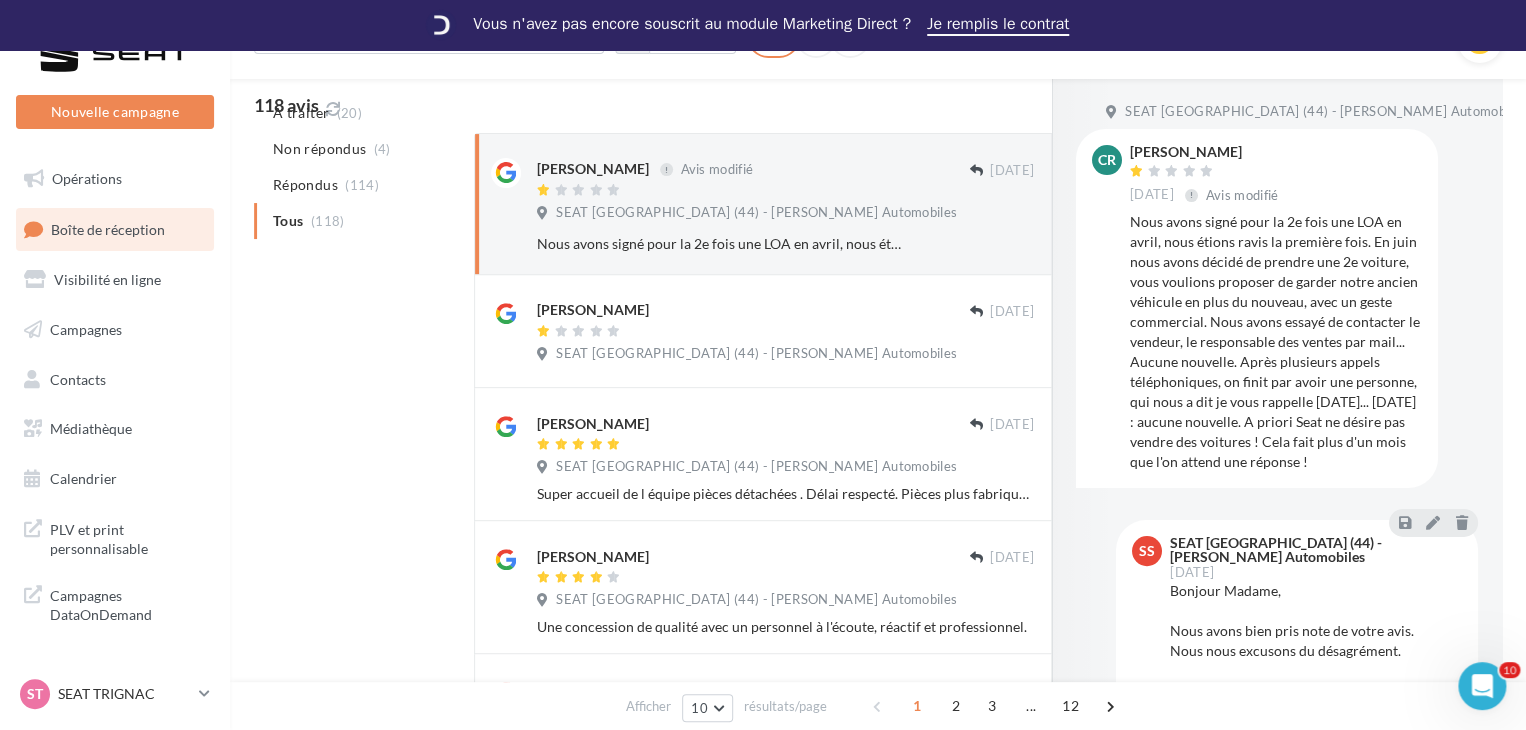 scroll, scrollTop: 0, scrollLeft: 0, axis: both 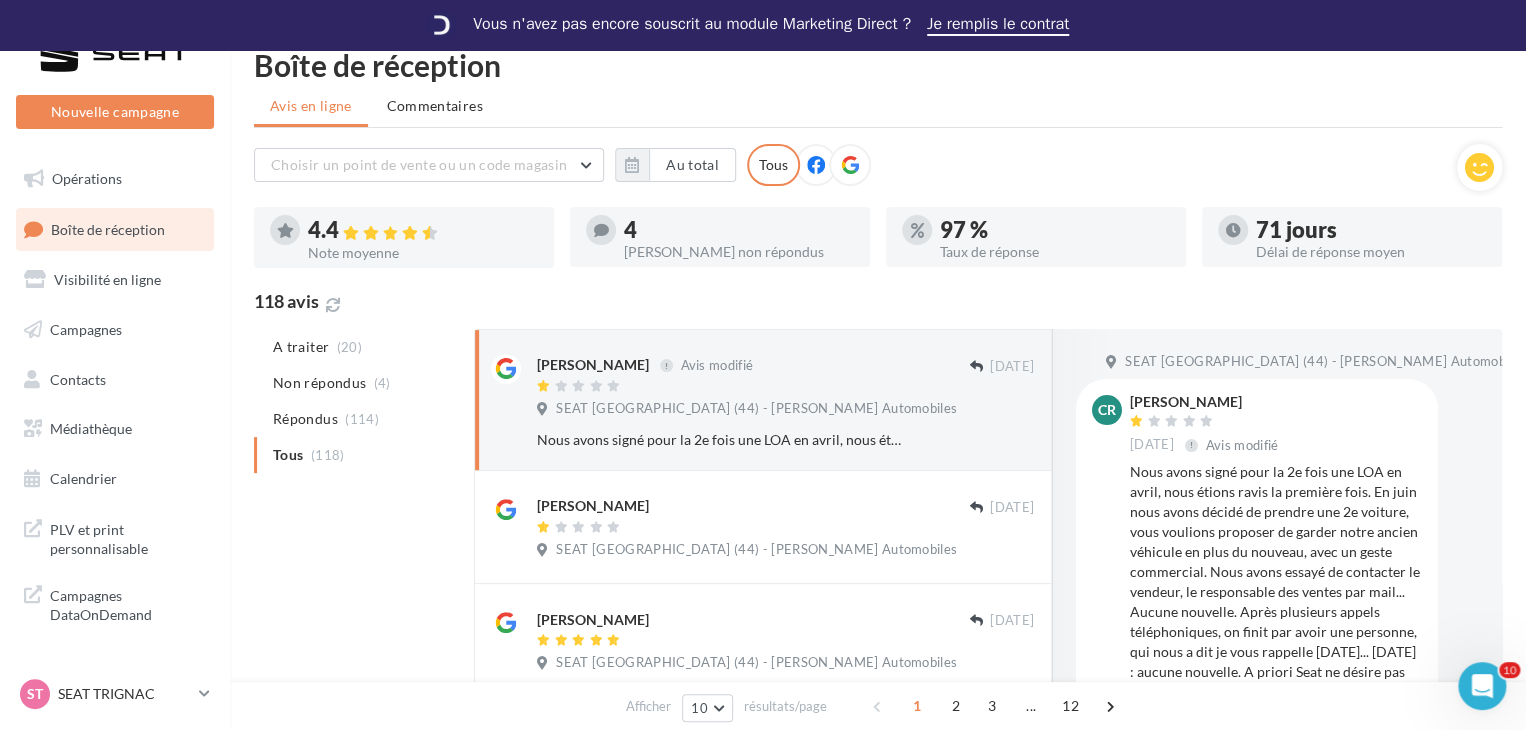 click on "4
Avis non répondus" at bounding box center (739, 237) 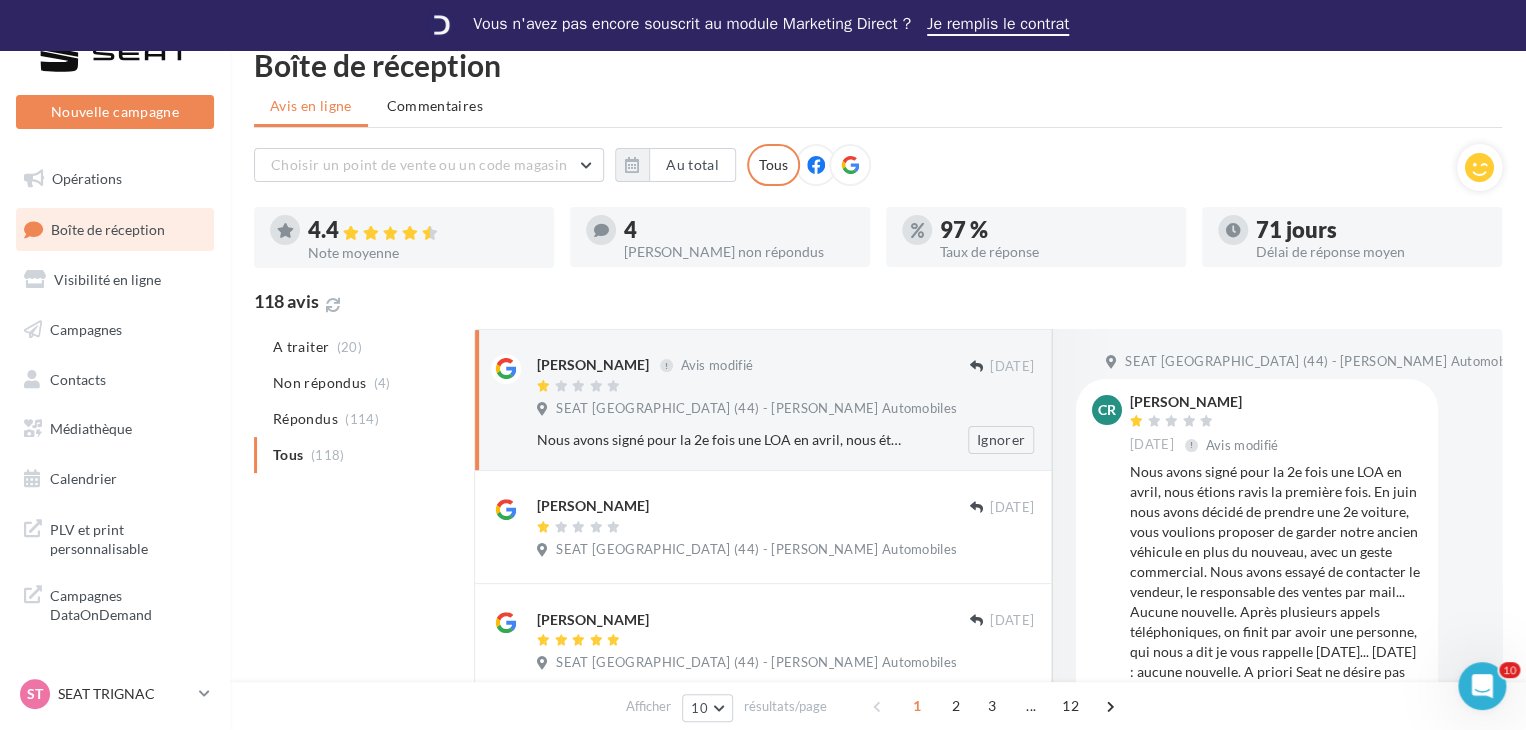 click on "[PERSON_NAME]
Avis modifié
[DATE]
SEAT [GEOGRAPHIC_DATA] (44) - [PERSON_NAME] Automobiles
Nous avons signé pour la 2e fois une LOA en avril, nous étions ravis la première fois. En juin nous avons décidé de prendre une 2e voiture, vous voulions proposer de garder notre ancien véhicule en plus du nouveau, avec un geste commercial. Nous avons essayé de contacter le vendeur, le responsable des ventes par mail... Aucune nouvelle. Après plusieurs appels téléphoniques, on finit par avoir une personne, qui nous a dit je vous rappelle [DATE]... [DATE] : aucune nouvelle. A priori Seat ne désire pas vendre des voitures ! Cela fait plus d'un mois que l'on attend une réponse !
Ignorer" at bounding box center (785, 404) 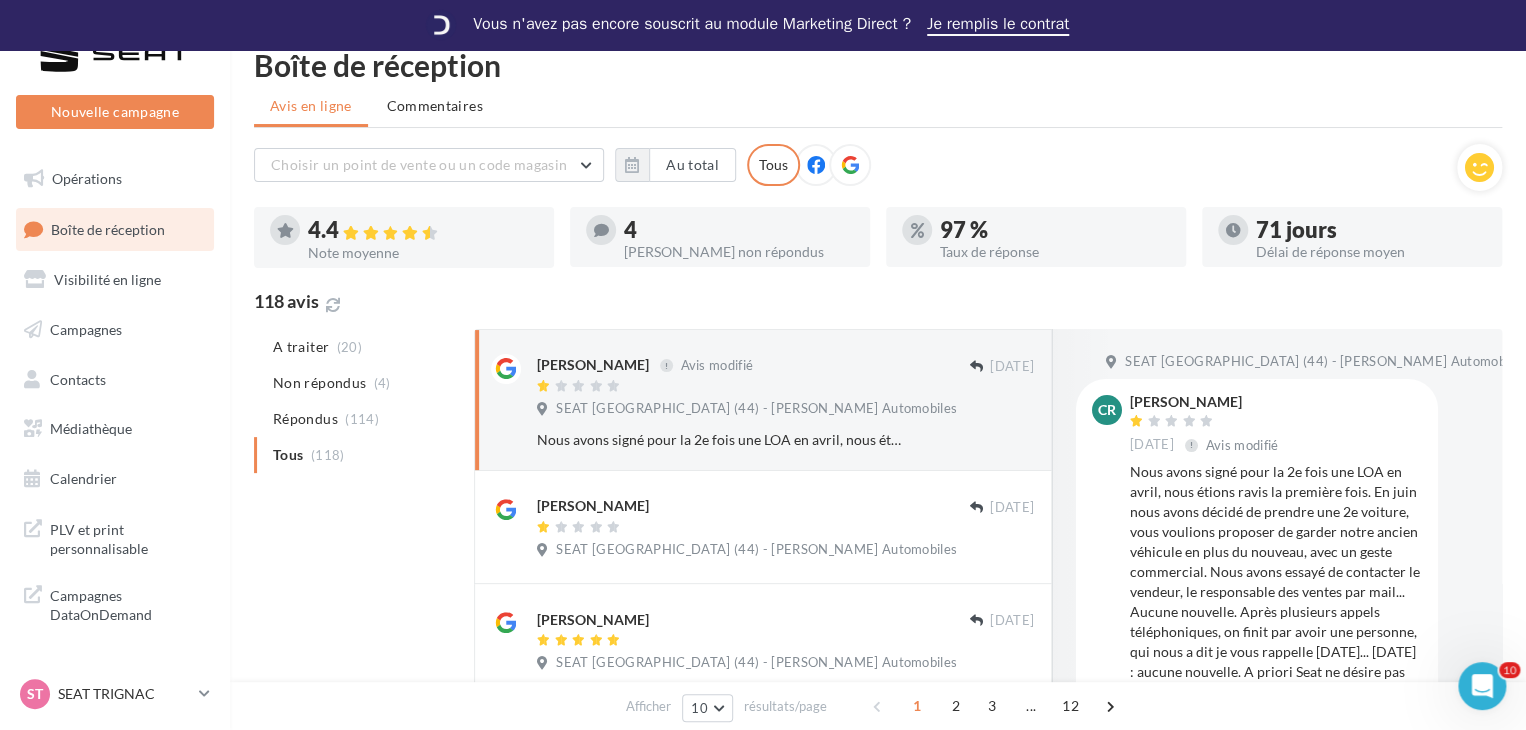 scroll, scrollTop: 384, scrollLeft: 0, axis: vertical 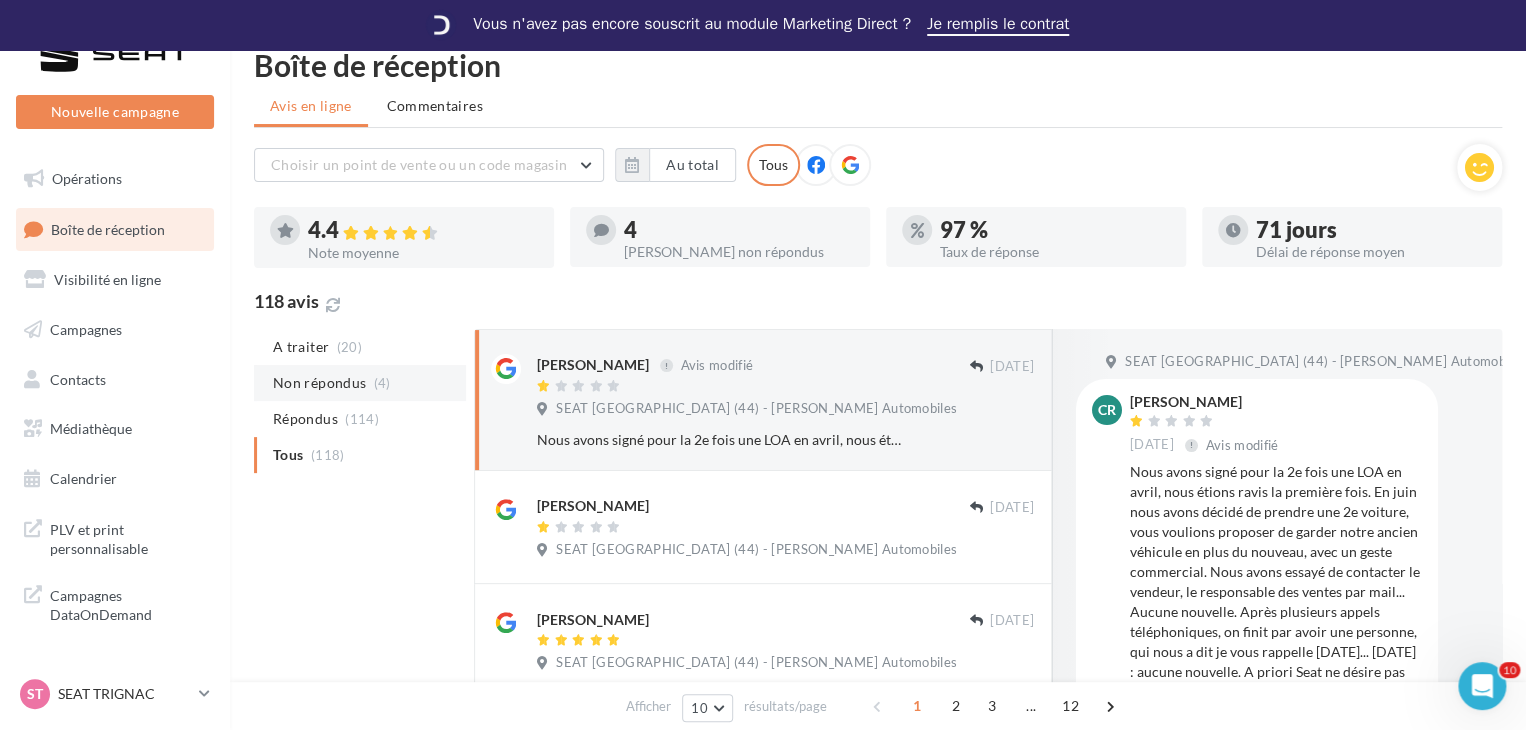 click on "Non répondus" at bounding box center (319, 383) 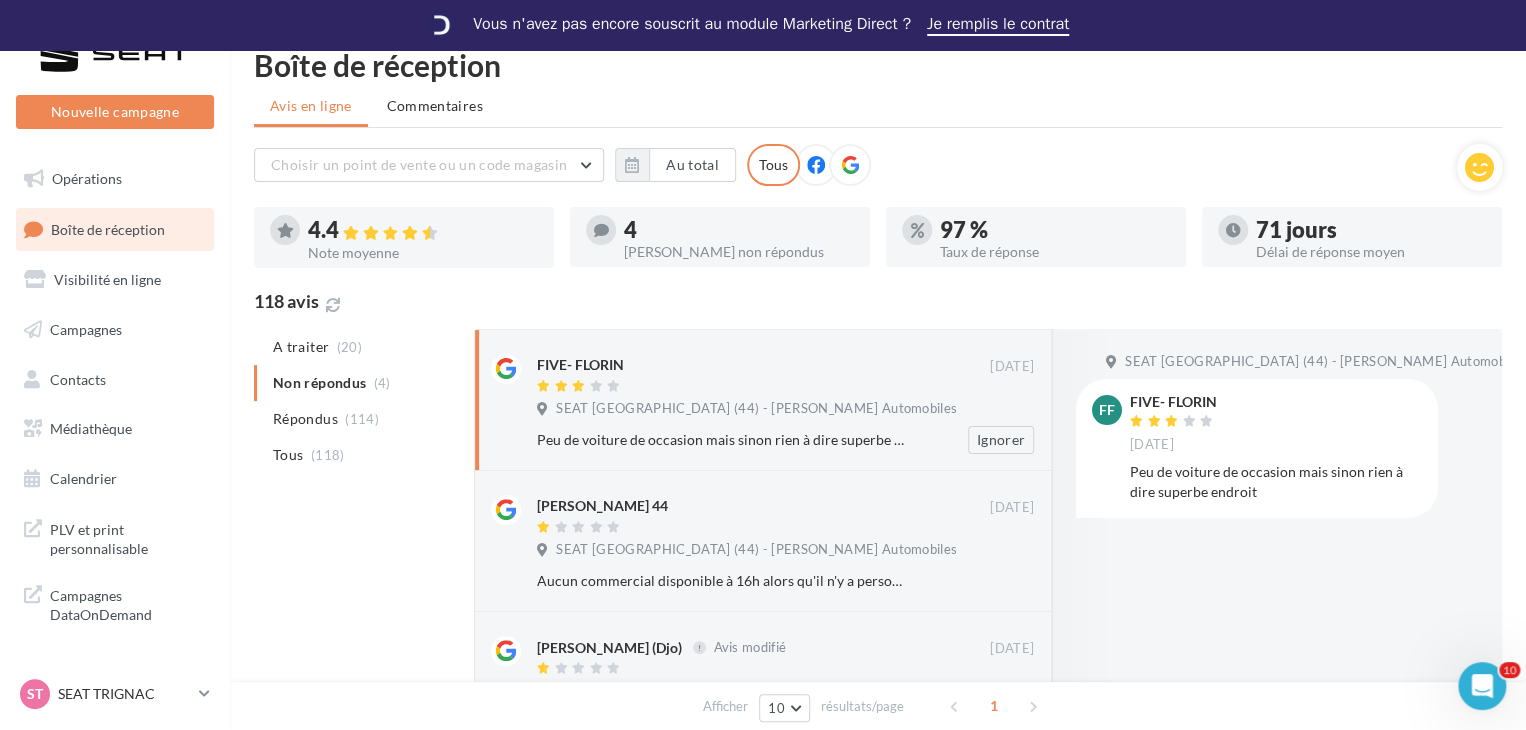 click on "SEAT [GEOGRAPHIC_DATA] (44) - [PERSON_NAME] Automobiles" at bounding box center (756, 409) 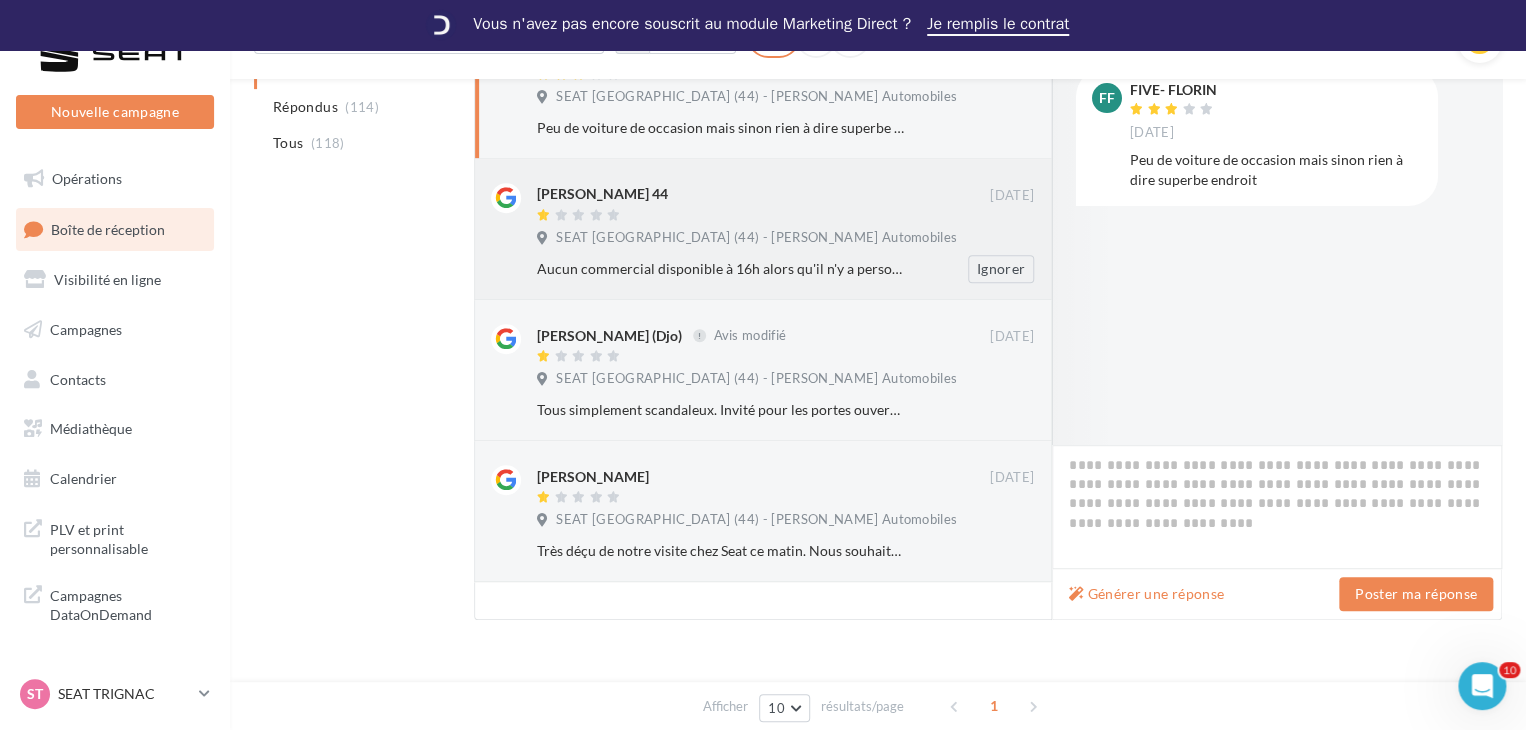 scroll, scrollTop: 359, scrollLeft: 0, axis: vertical 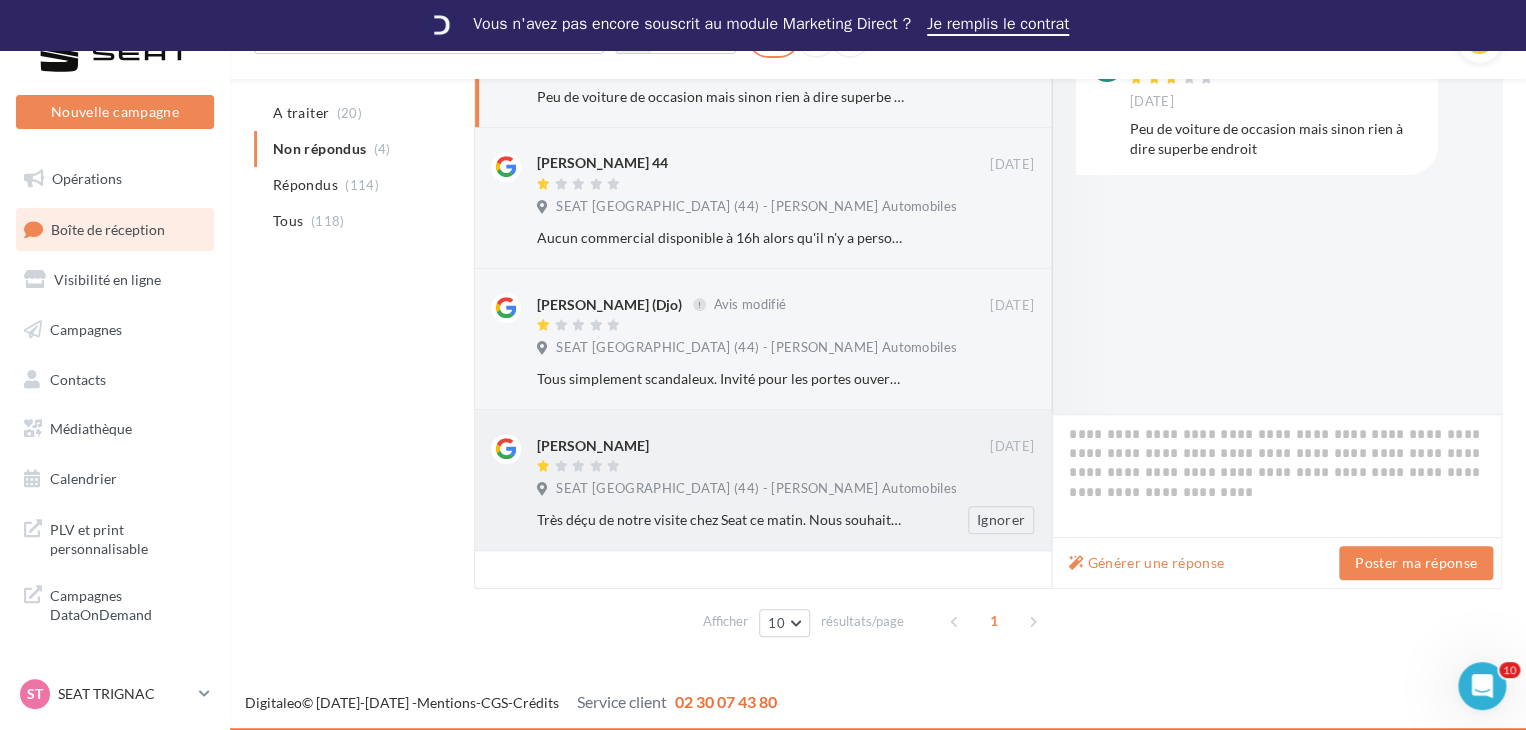 click on "SEAT [GEOGRAPHIC_DATA] (44) - [PERSON_NAME] Automobiles" at bounding box center (756, 489) 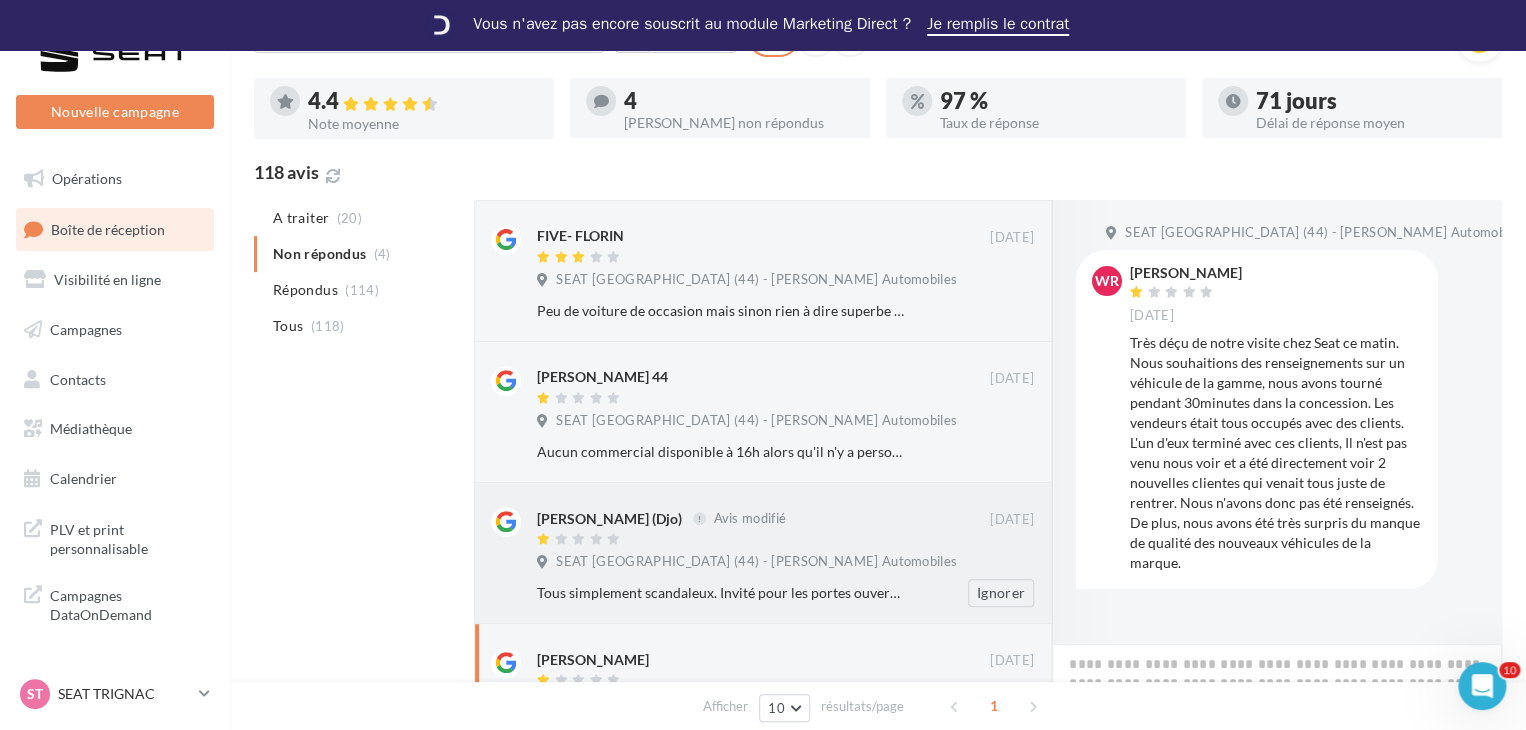 scroll, scrollTop: 125, scrollLeft: 0, axis: vertical 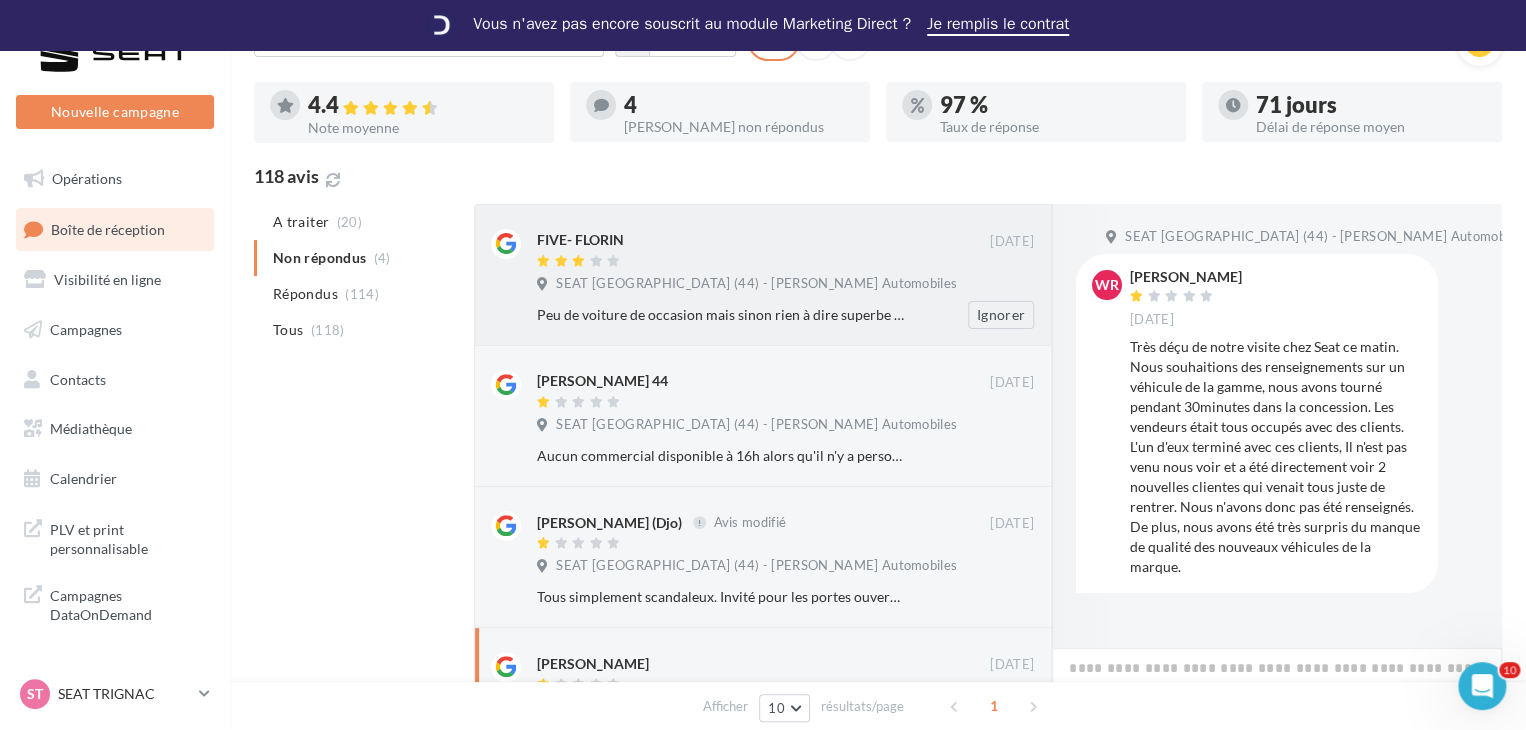click on "FIVE- FLORIN
[DATE]
SEAT [GEOGRAPHIC_DATA] (44) - [PERSON_NAME] Automobiles
Peu de voiture de occasion mais sinon rien à dire superbe endroit
Ignorer" at bounding box center (785, 279) 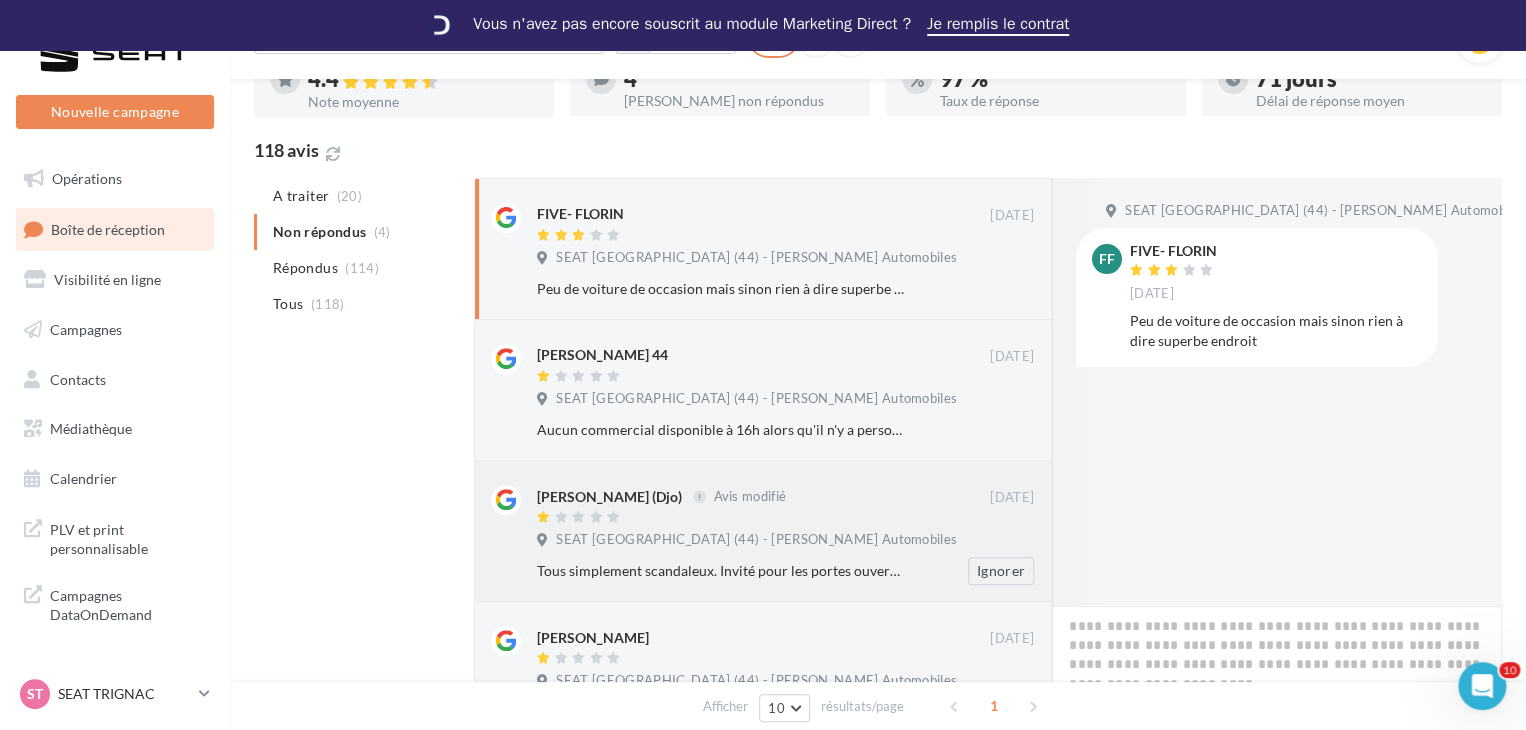 scroll, scrollTop: 168, scrollLeft: 0, axis: vertical 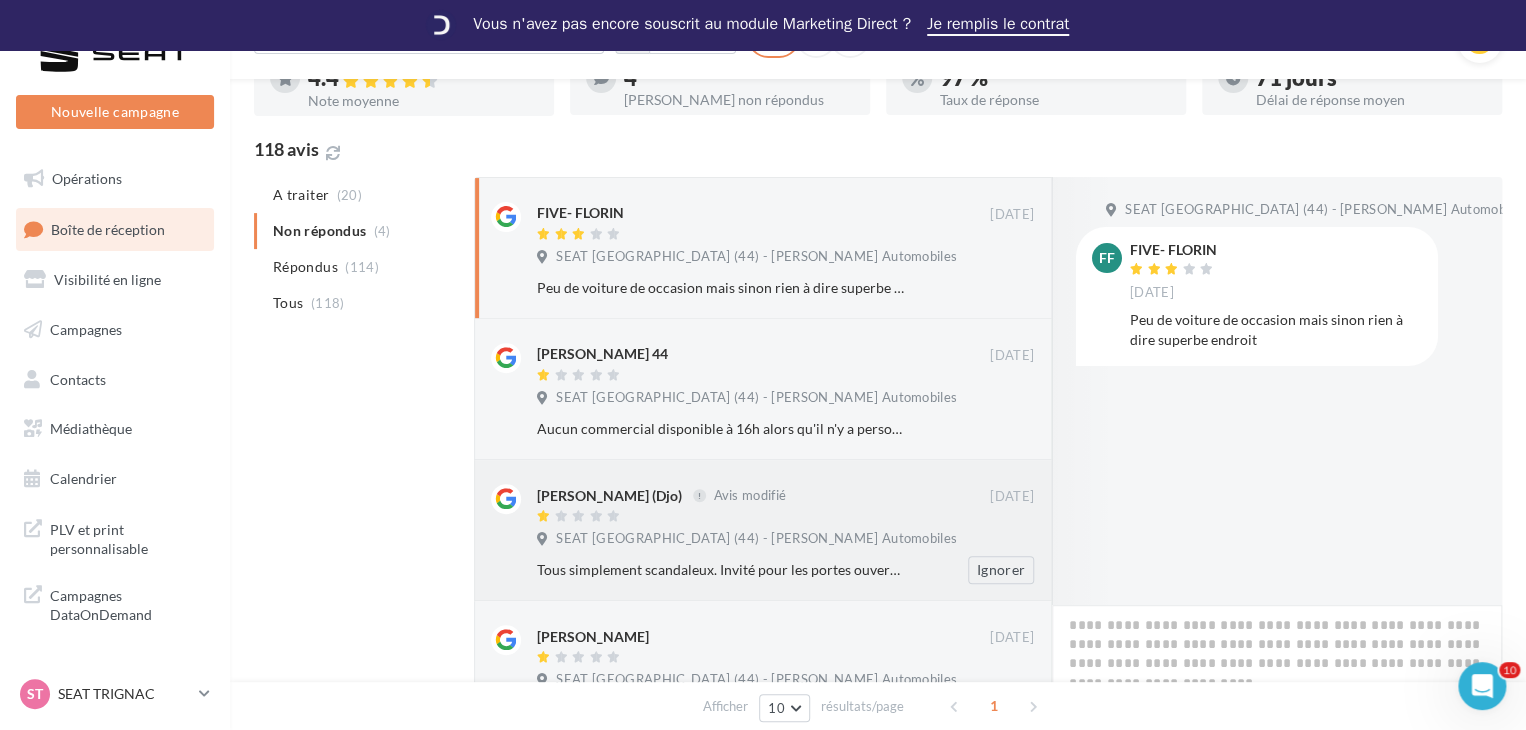 click on "Tous simplement scandaleux. Invité pour les portes ouvertes et pas un vendeur disponible. 30 minutes plus tard et après avoir vu passer le vendeur devant moi pour aller voir 2 clientes qui venait juste d'arriver, je suis aller voir ailleurs." at bounding box center (720, 570) 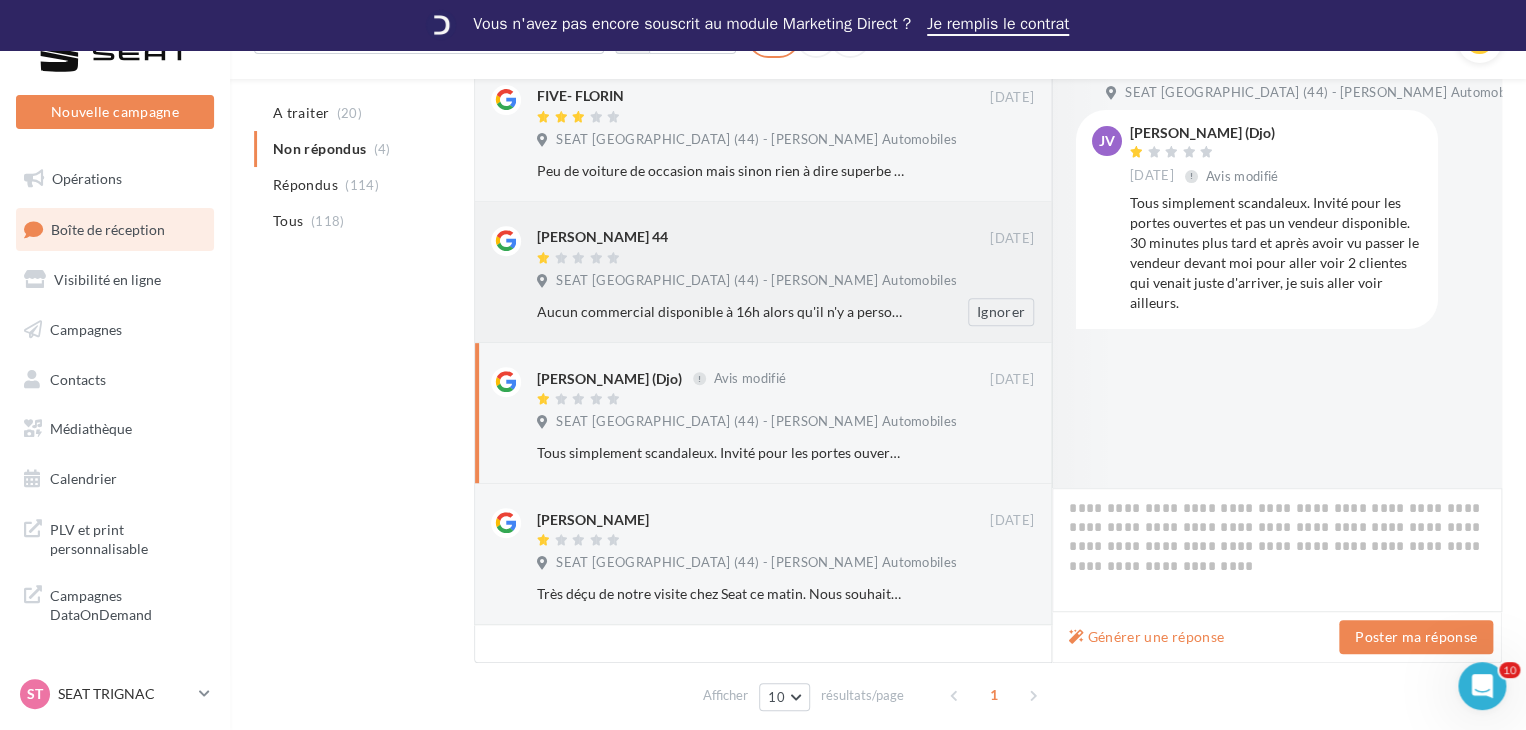 scroll, scrollTop: 286, scrollLeft: 0, axis: vertical 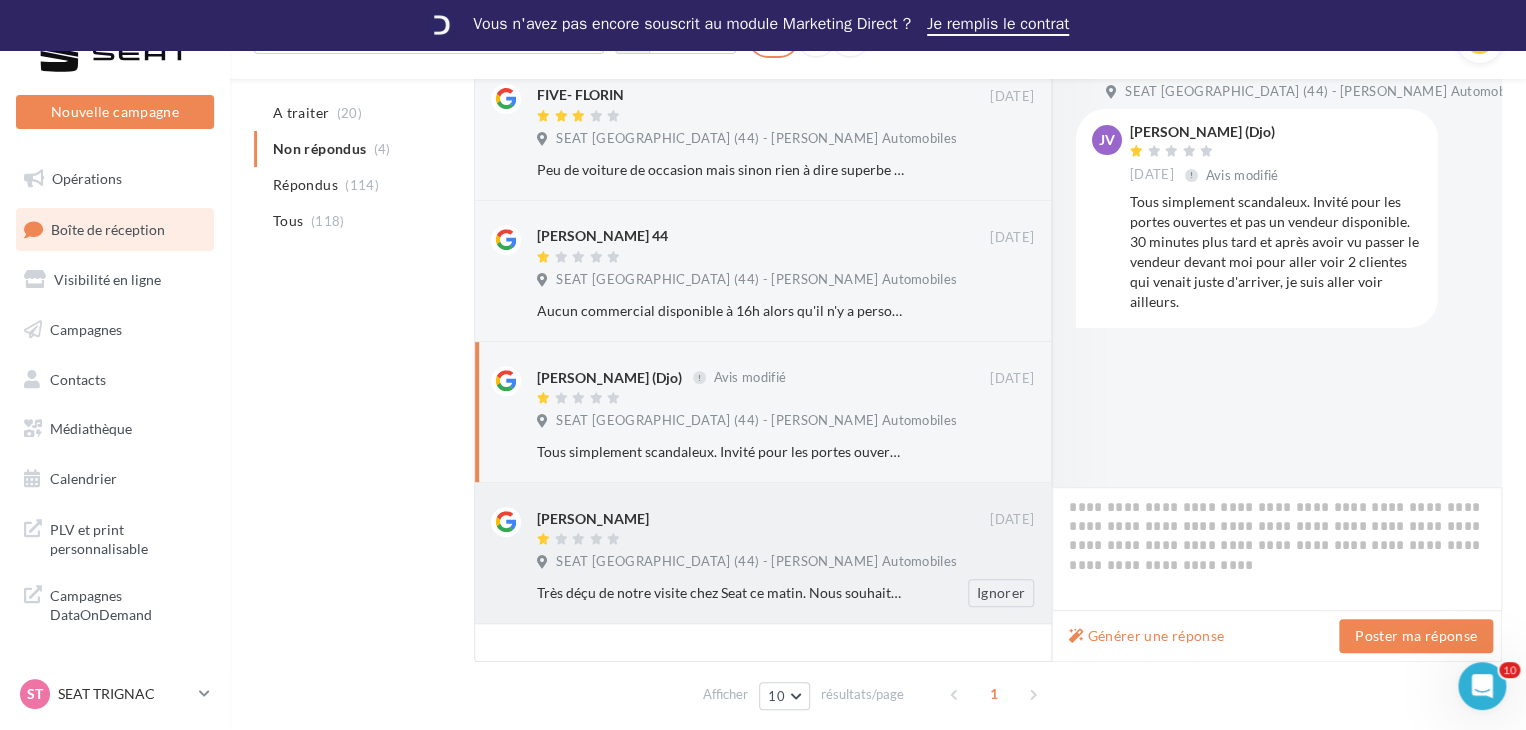 click on "SEAT [GEOGRAPHIC_DATA] (44) - [PERSON_NAME] Automobiles" at bounding box center [756, 562] 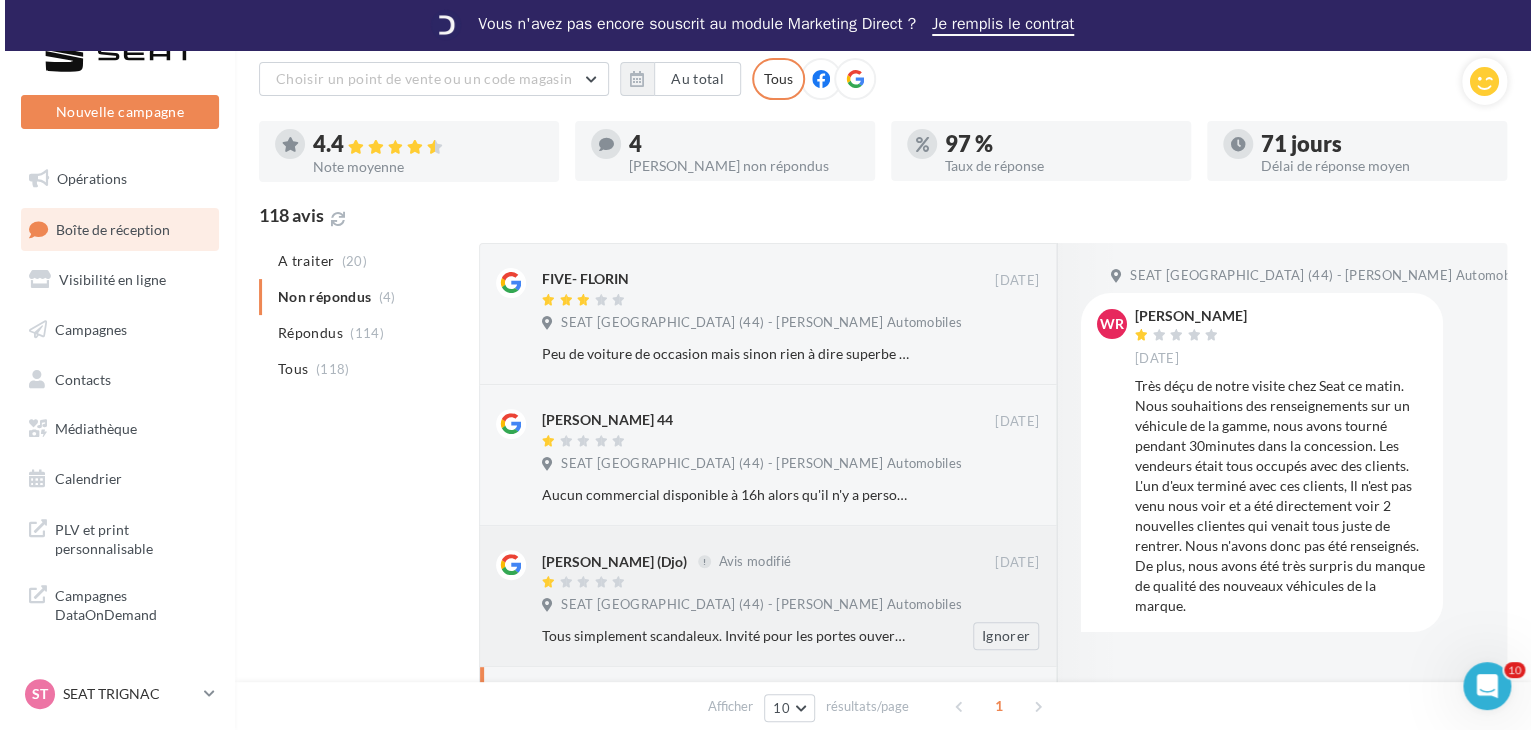 scroll, scrollTop: 0, scrollLeft: 0, axis: both 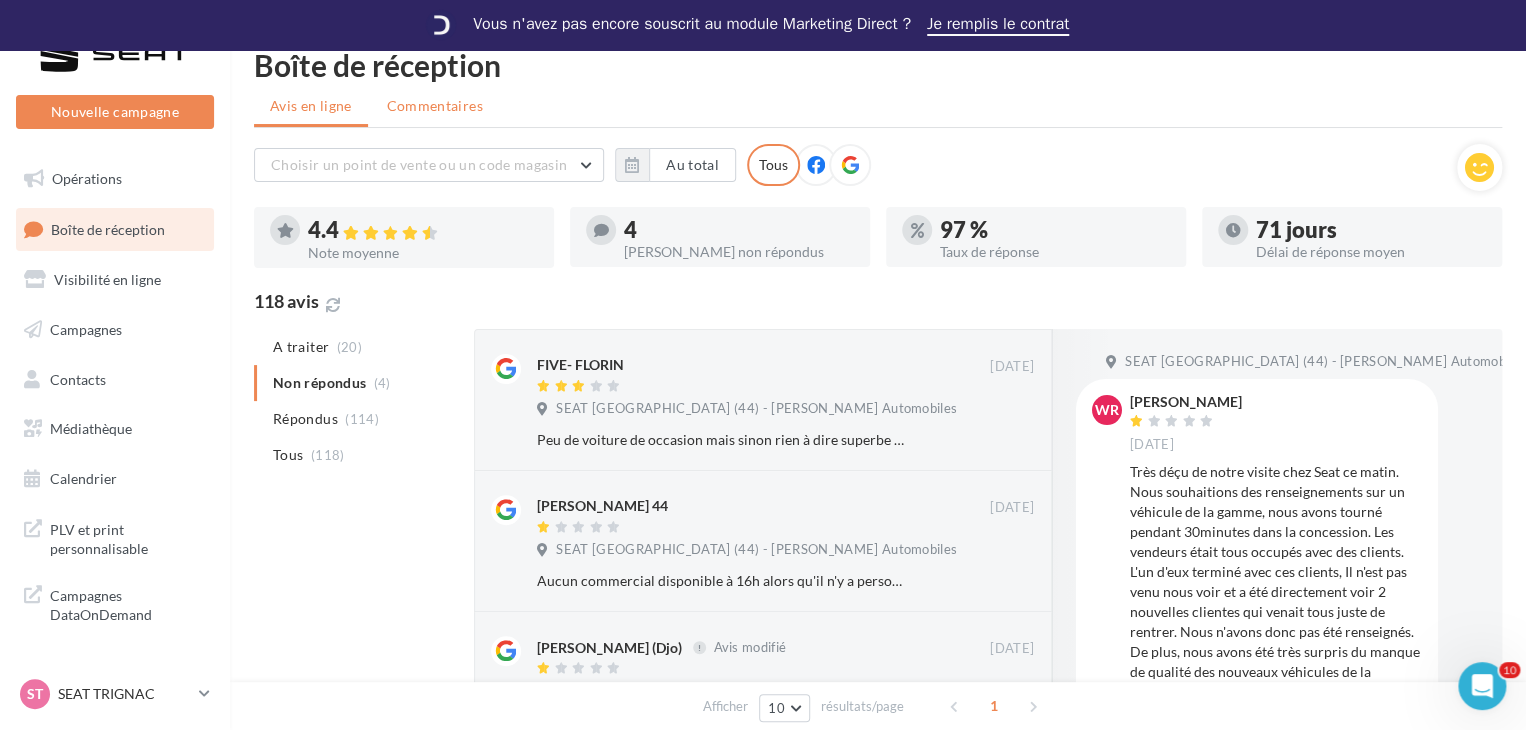 click on "Commentaires" at bounding box center (435, 106) 